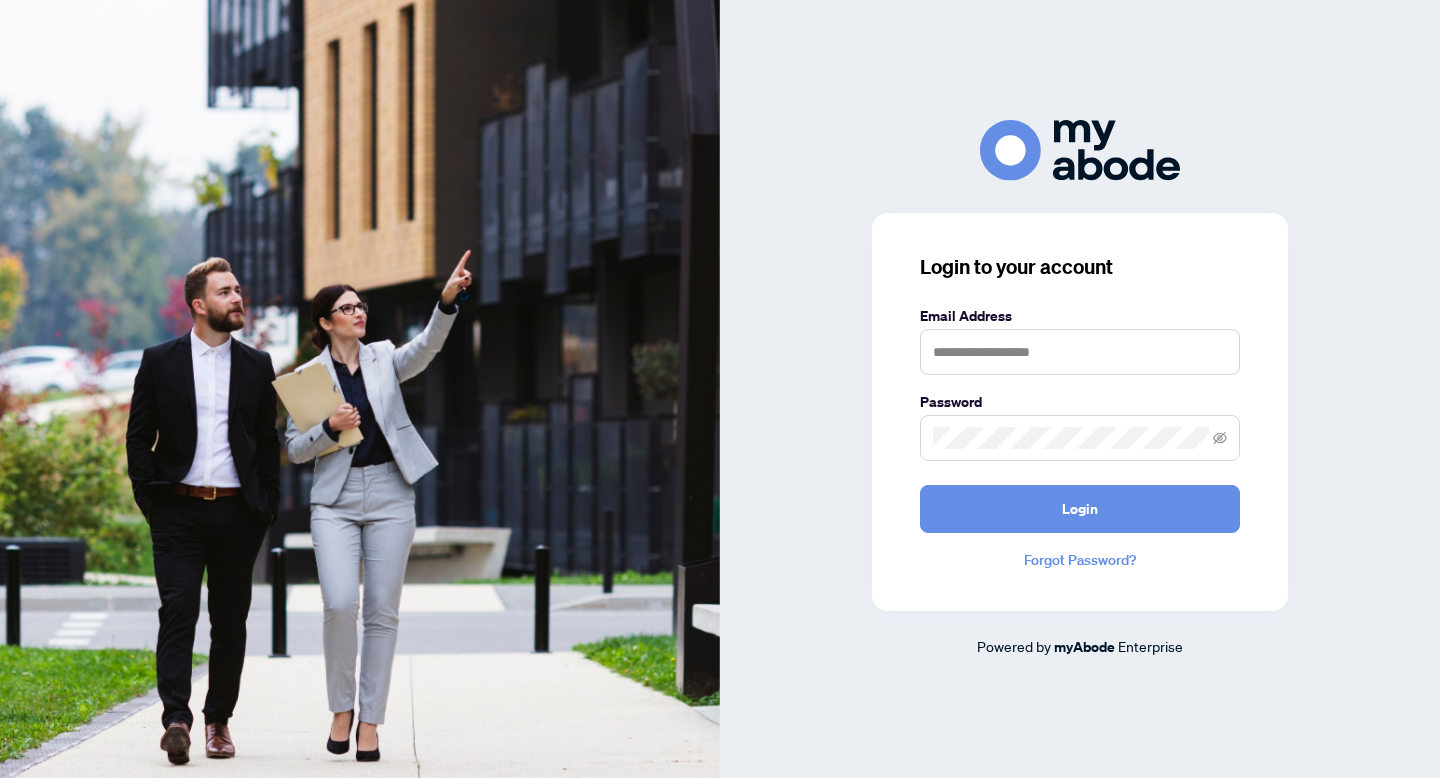 scroll, scrollTop: 0, scrollLeft: 0, axis: both 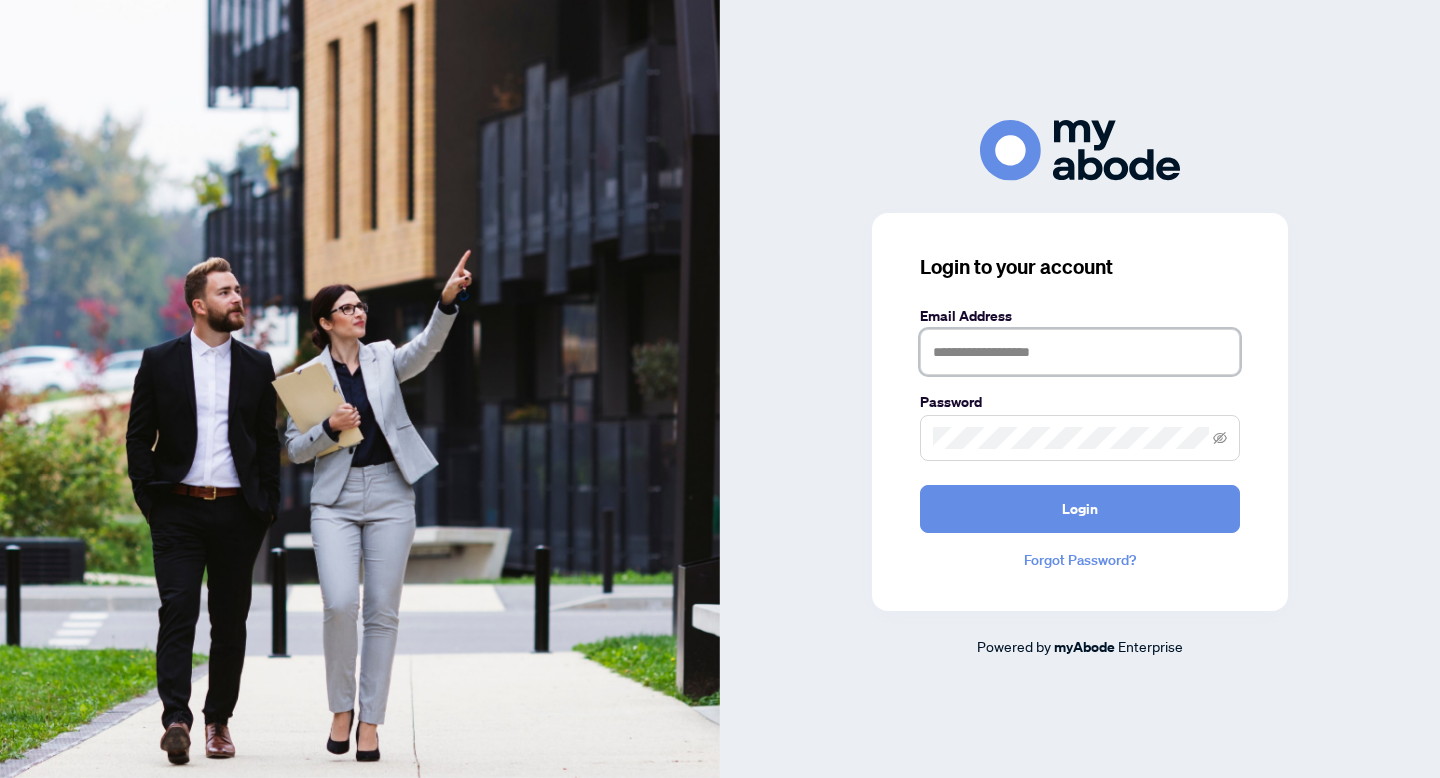 click at bounding box center (1080, 352) 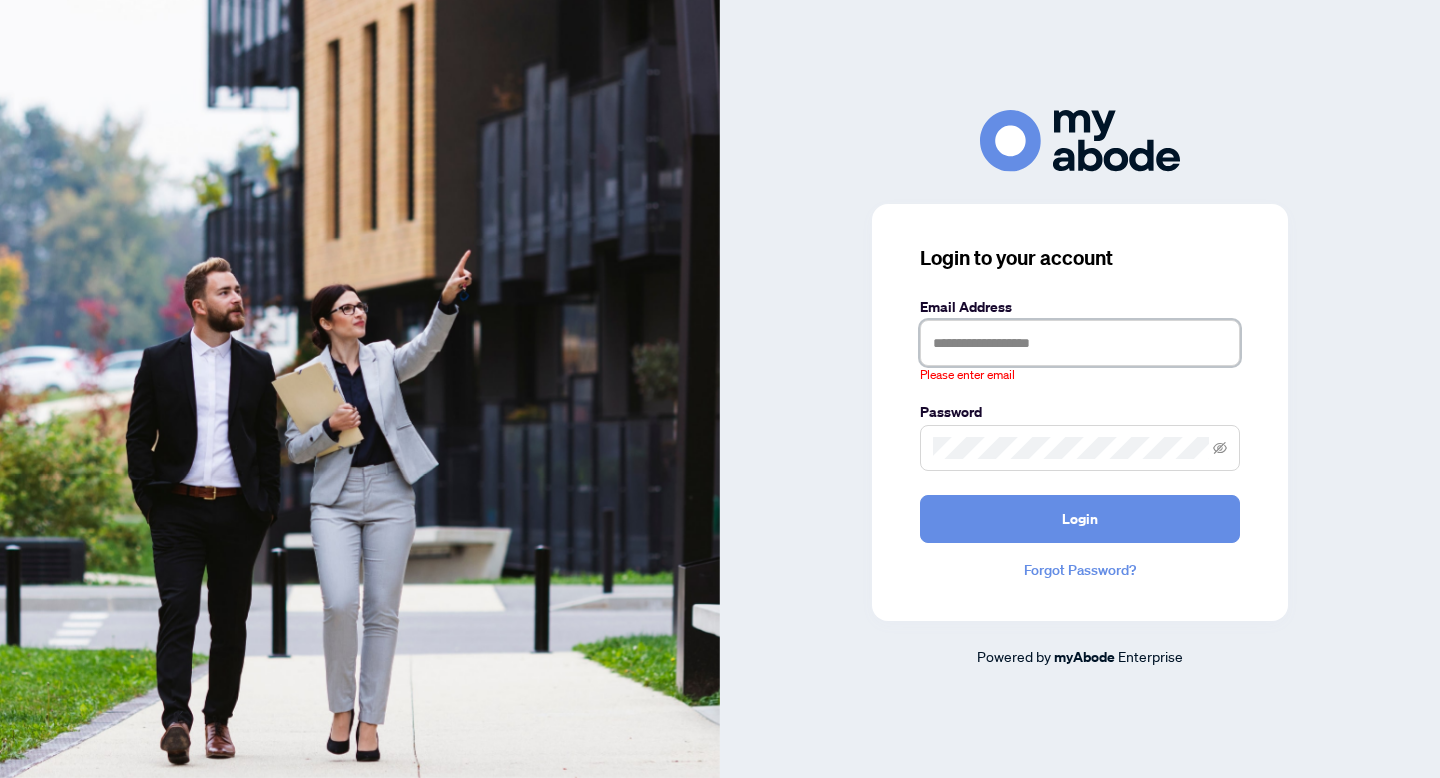 type on "**********" 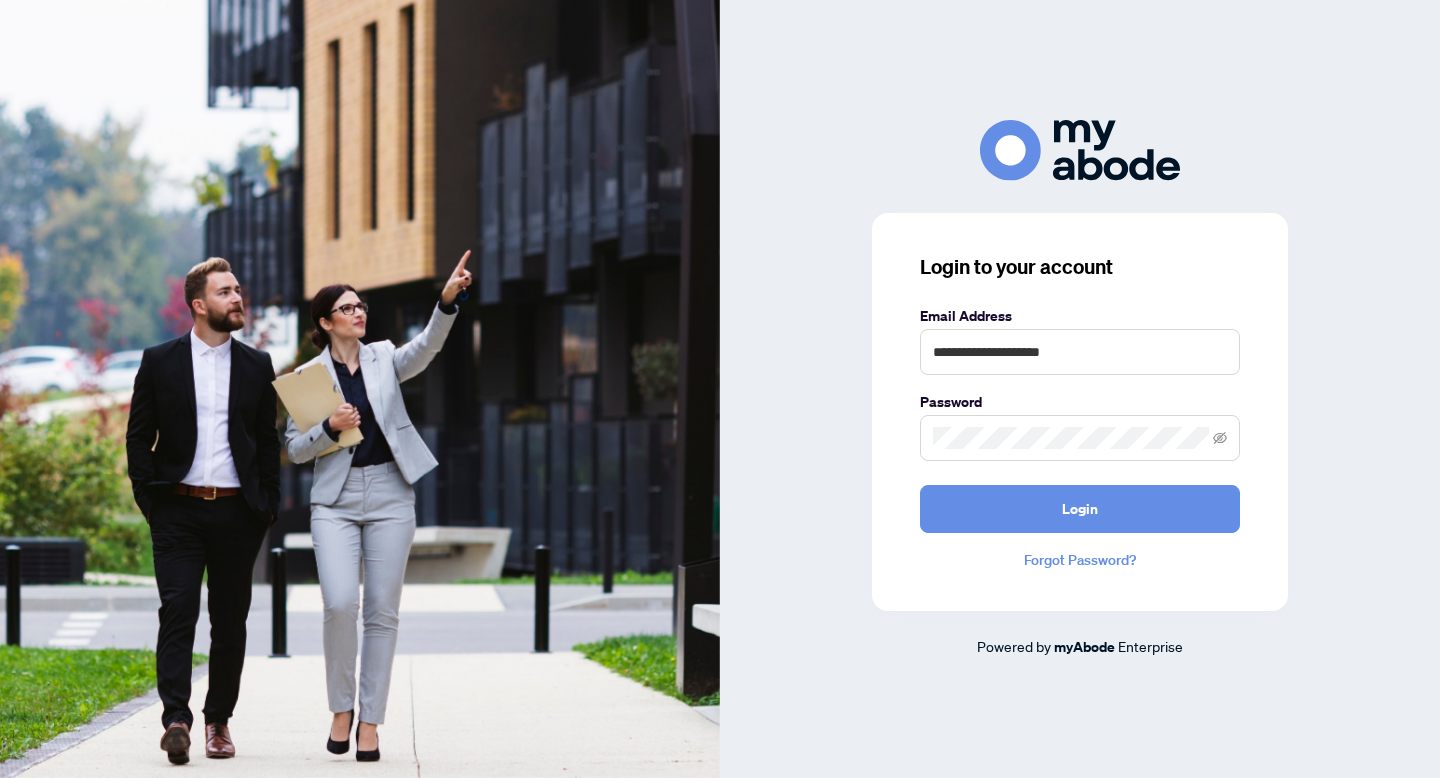 click on "**********" at bounding box center (1080, 412) 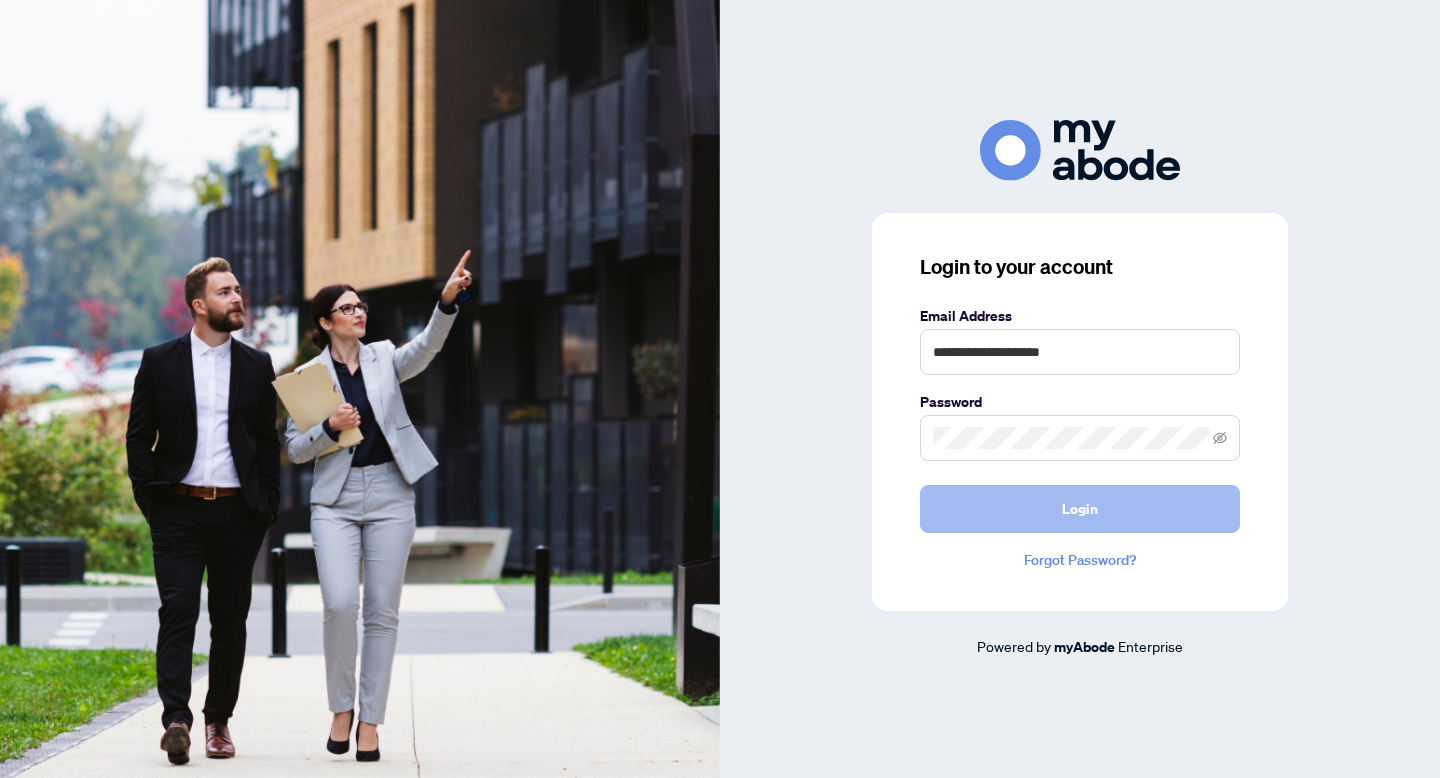 click on "Login" at bounding box center (1080, 509) 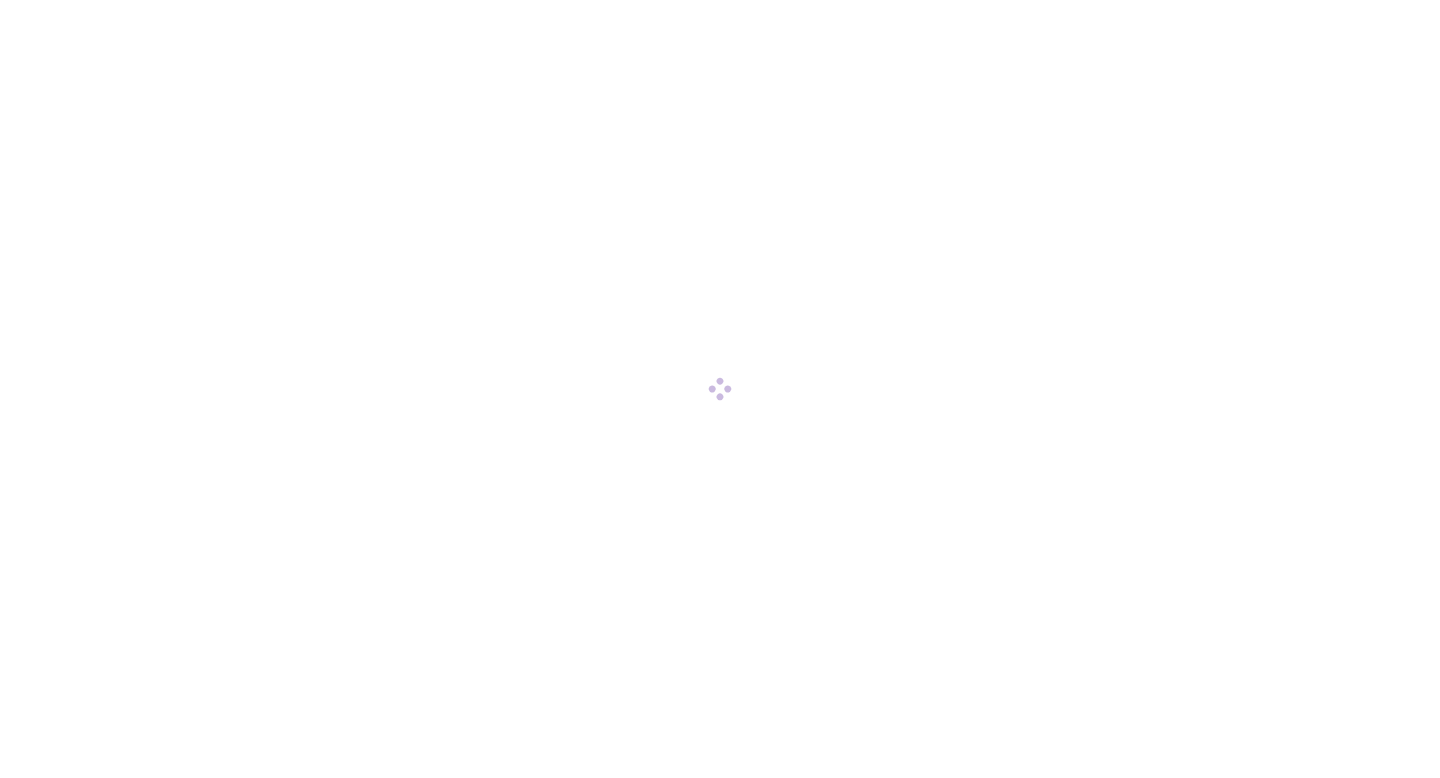 scroll, scrollTop: 0, scrollLeft: 0, axis: both 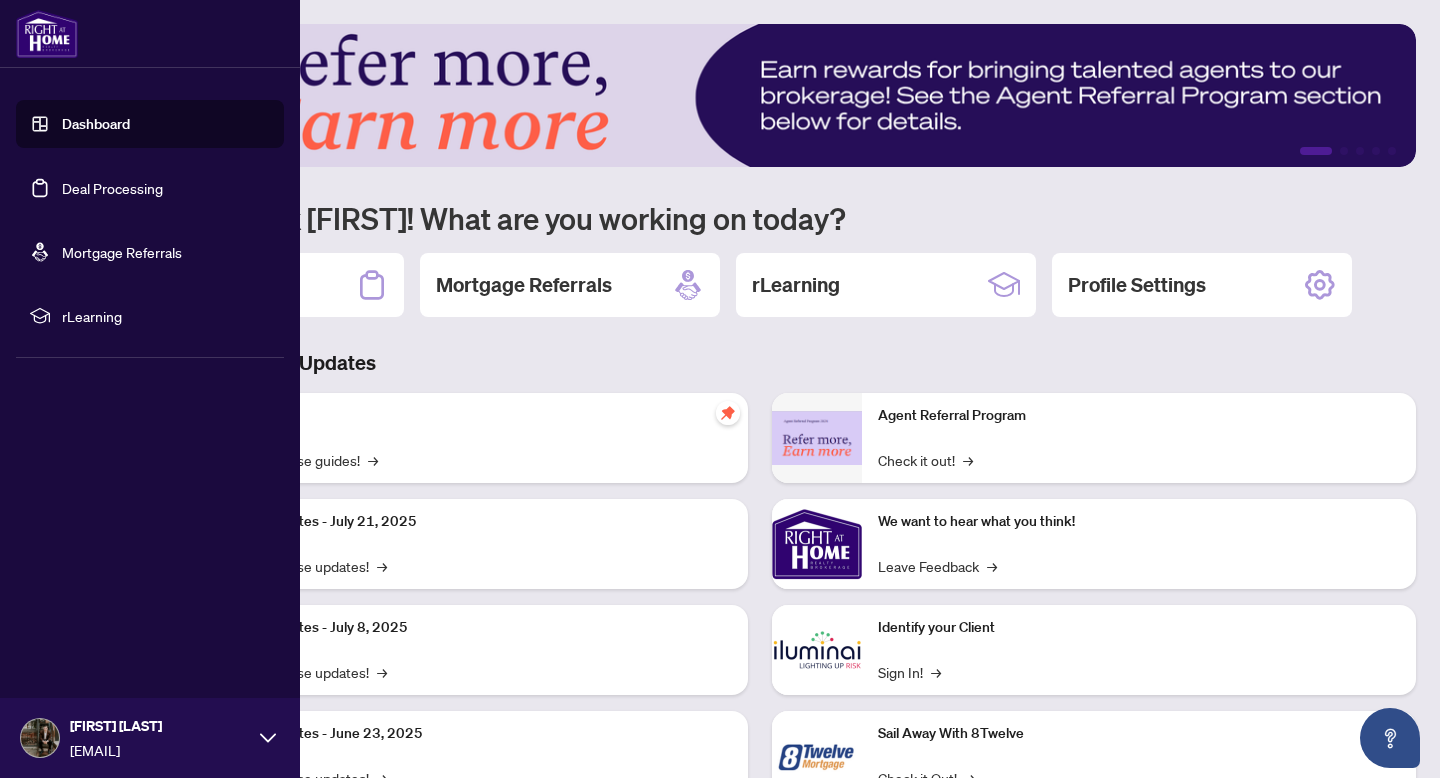 click on "Deal Processing" at bounding box center (112, 188) 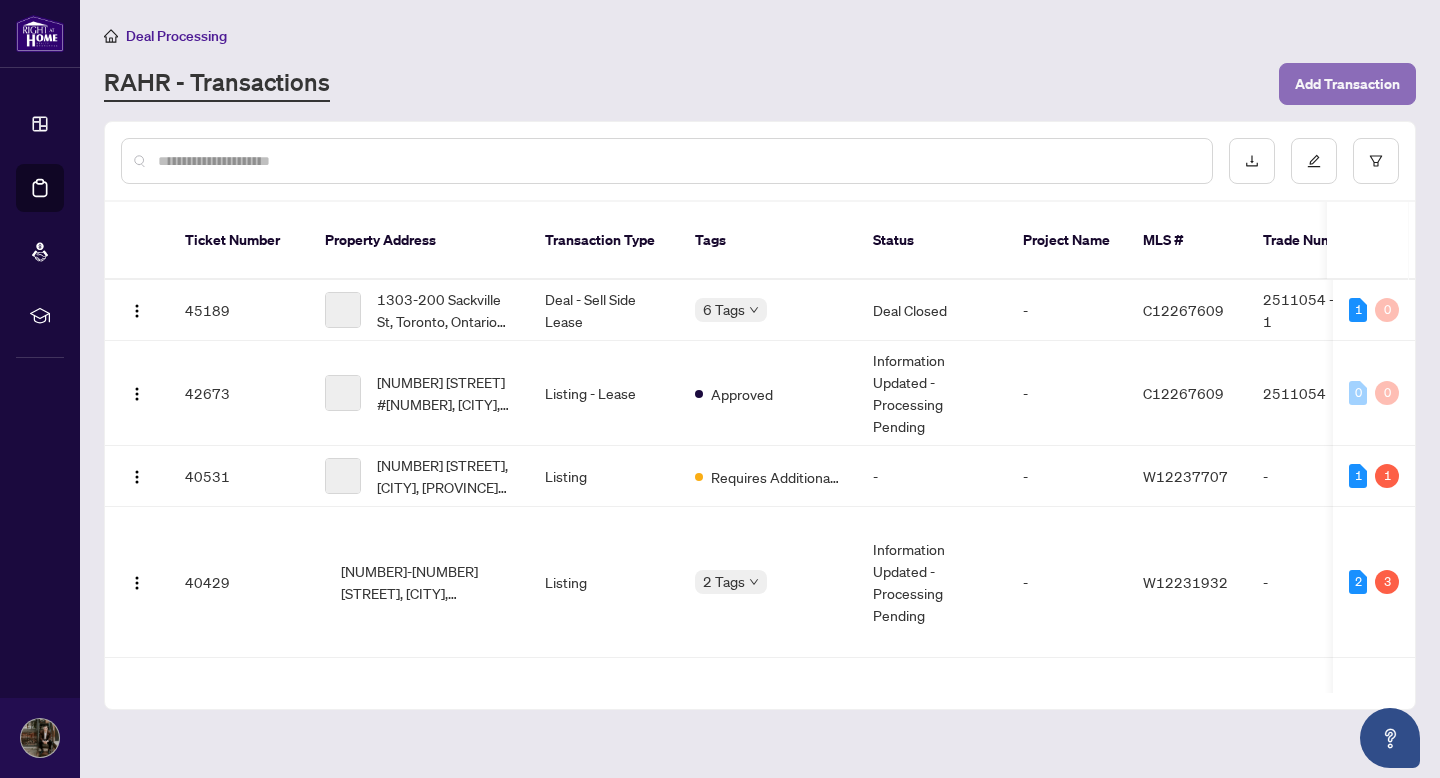 click on "Add Transaction" at bounding box center [1347, 84] 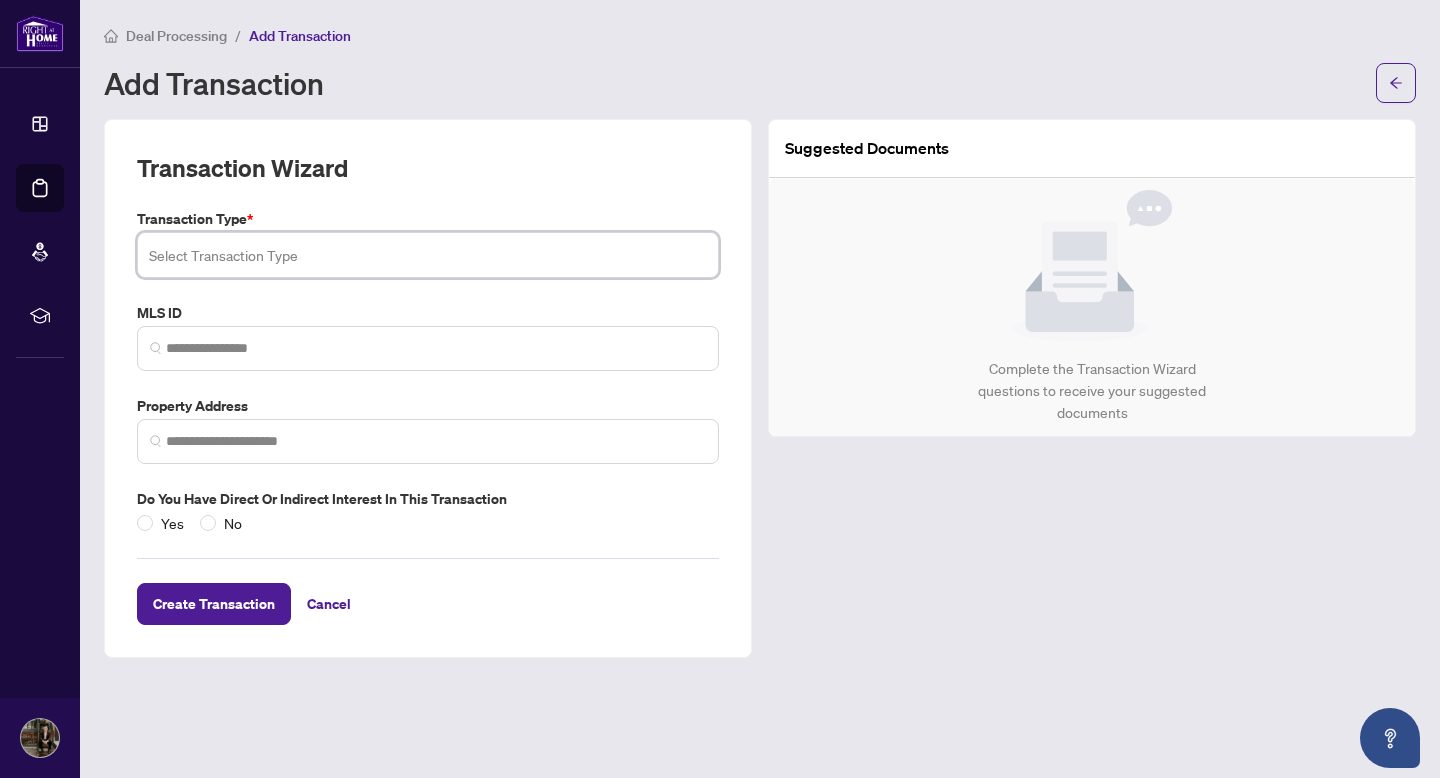 click at bounding box center (428, 255) 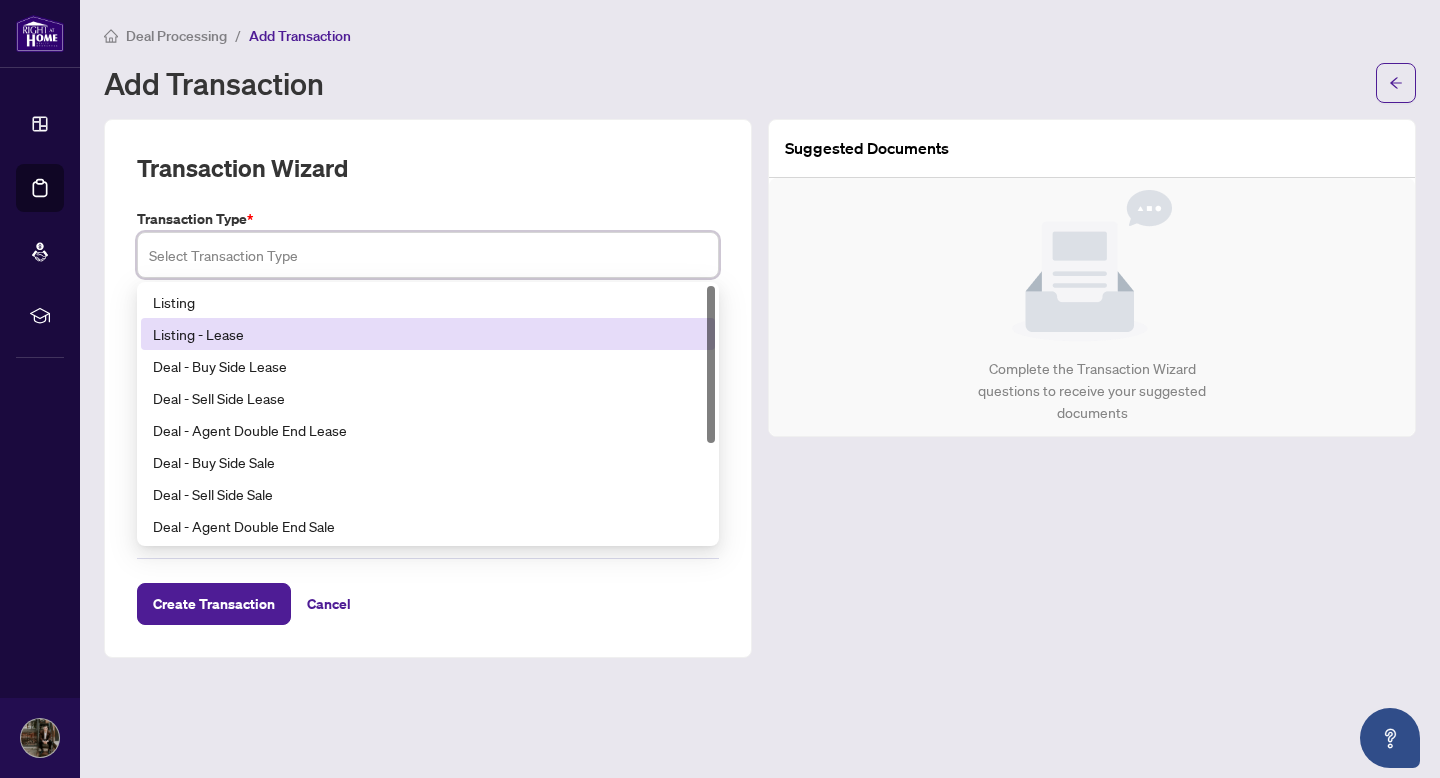click on "Listing - Lease" at bounding box center (428, 334) 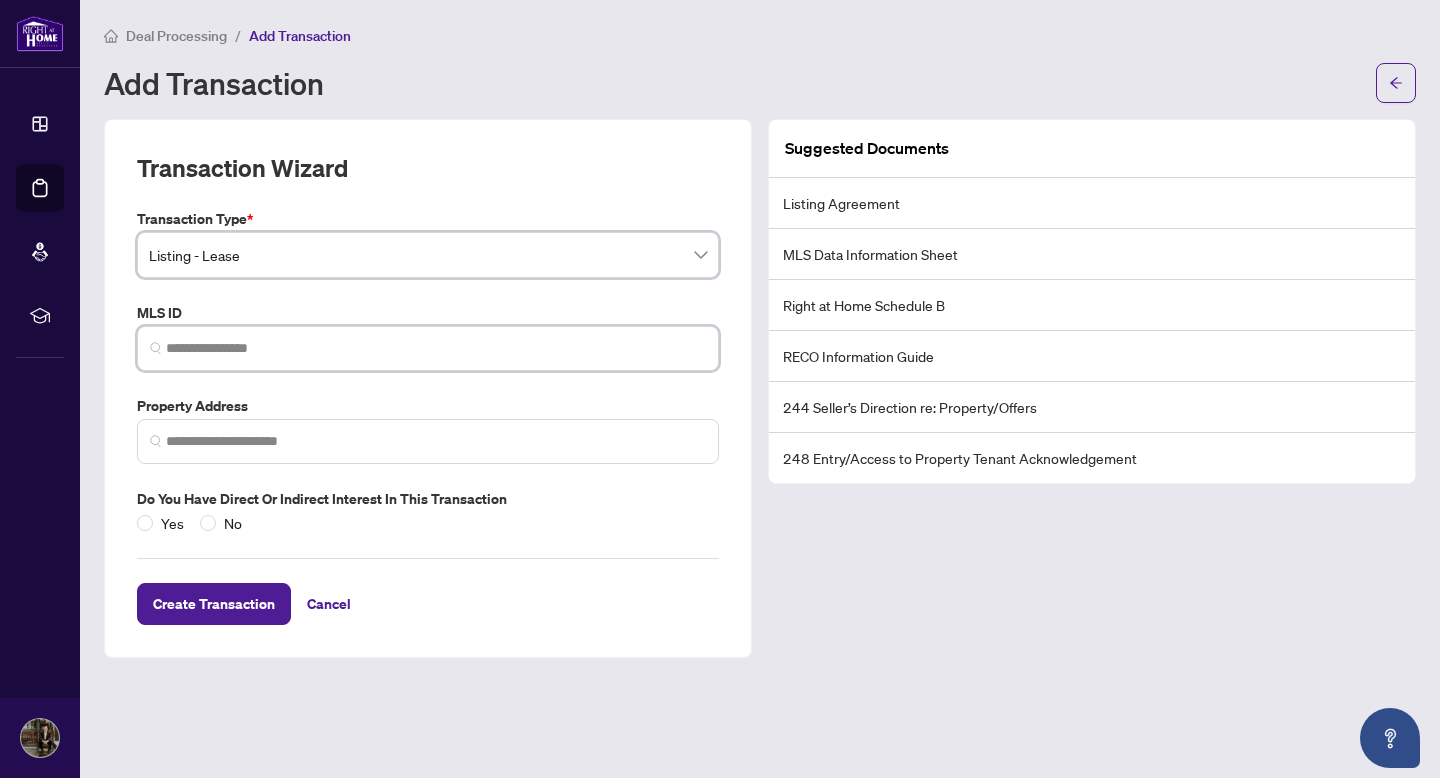 click at bounding box center (436, 348) 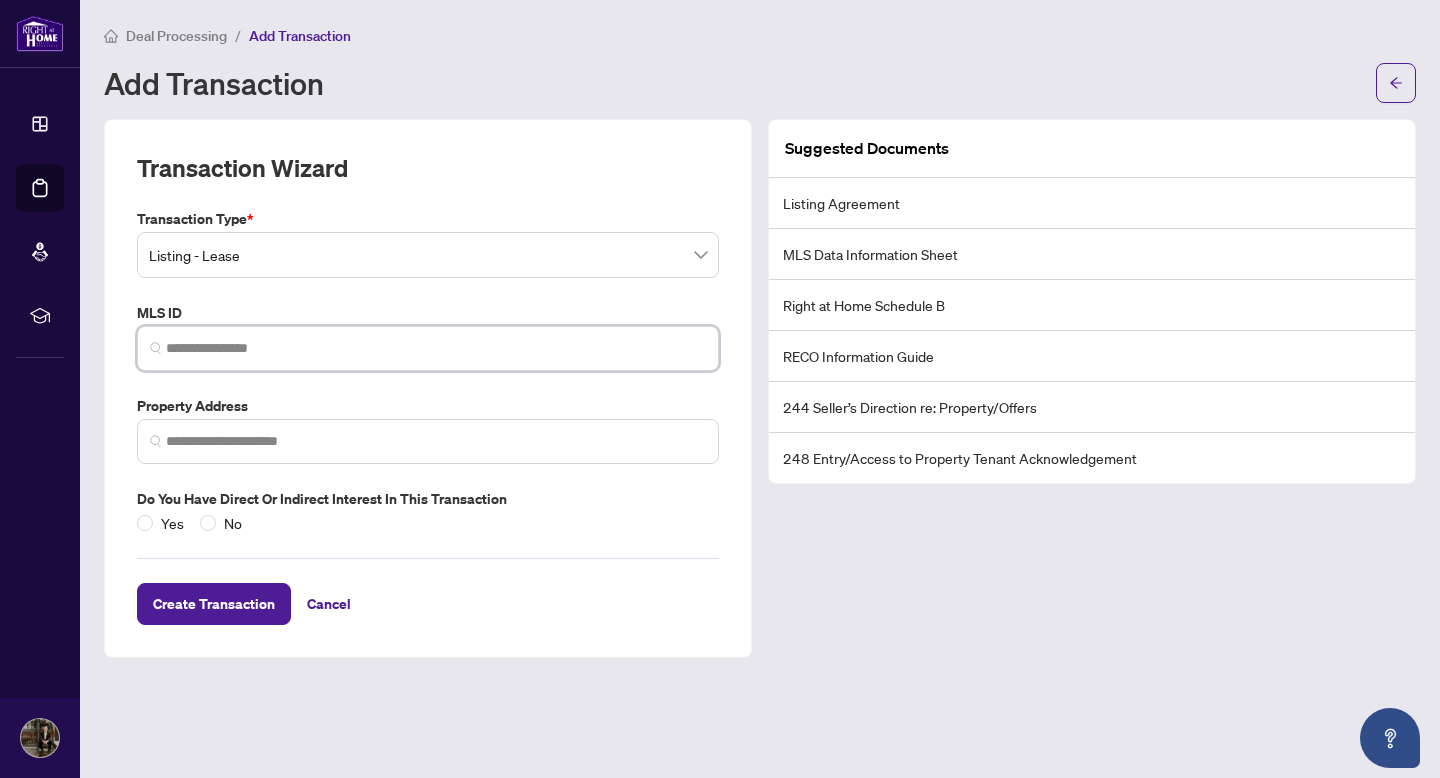 paste on "*********" 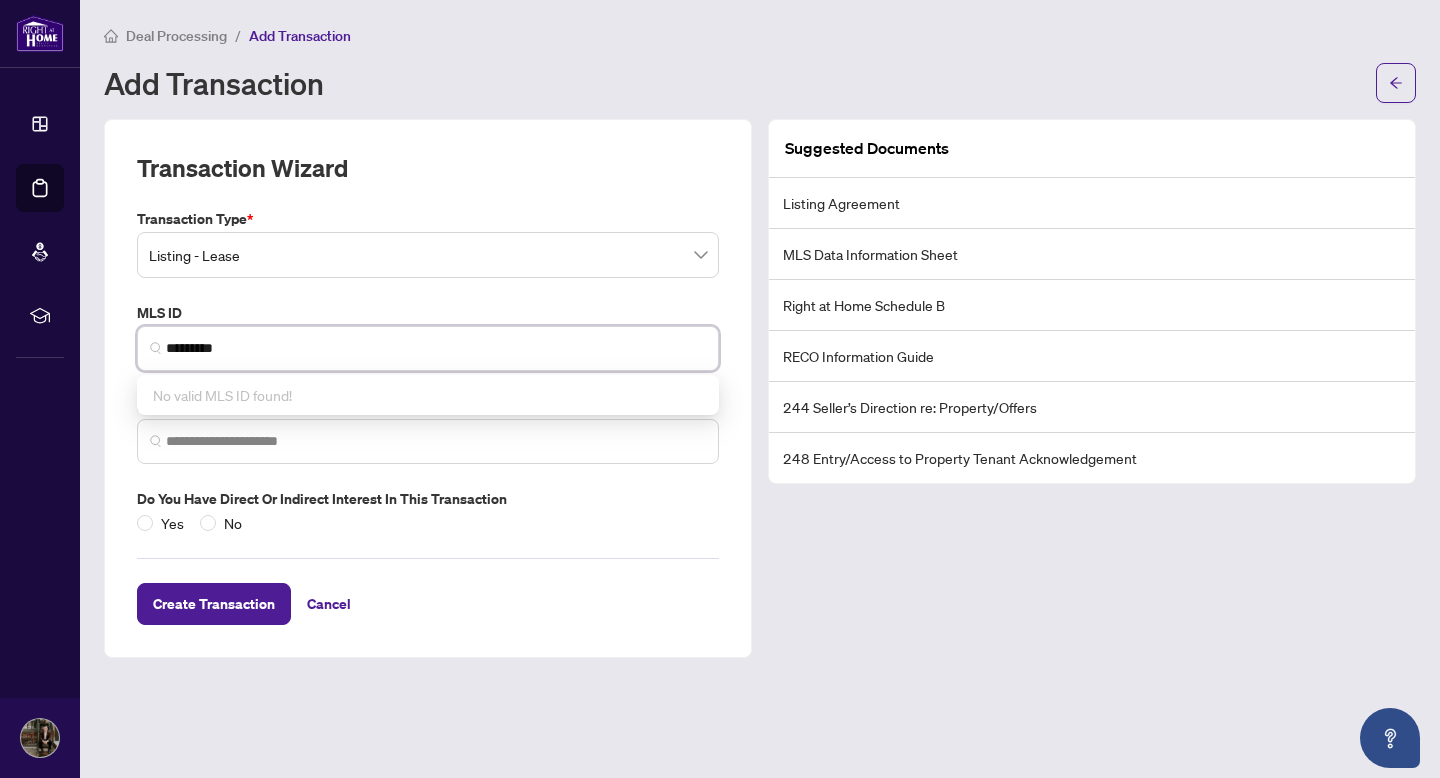 type on "*********" 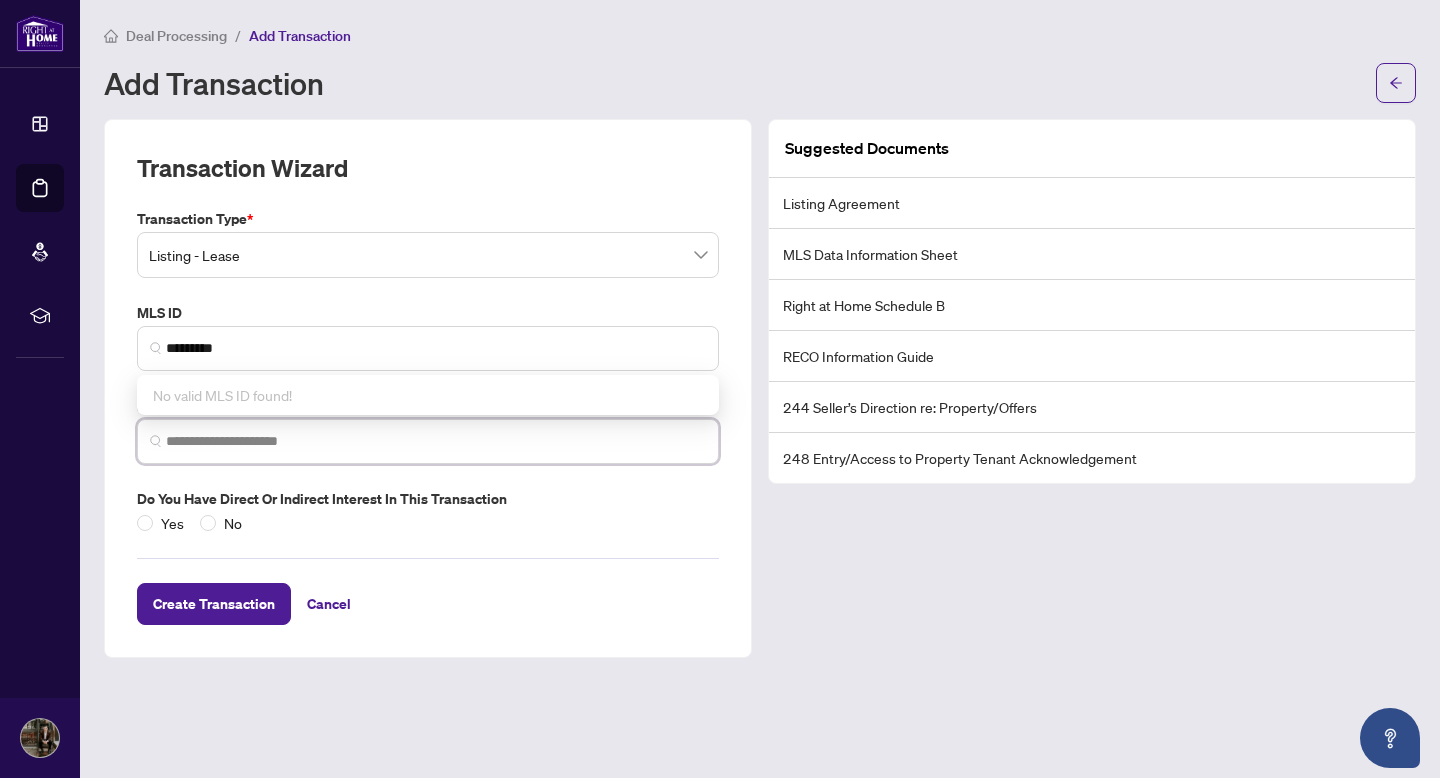 click at bounding box center (436, 441) 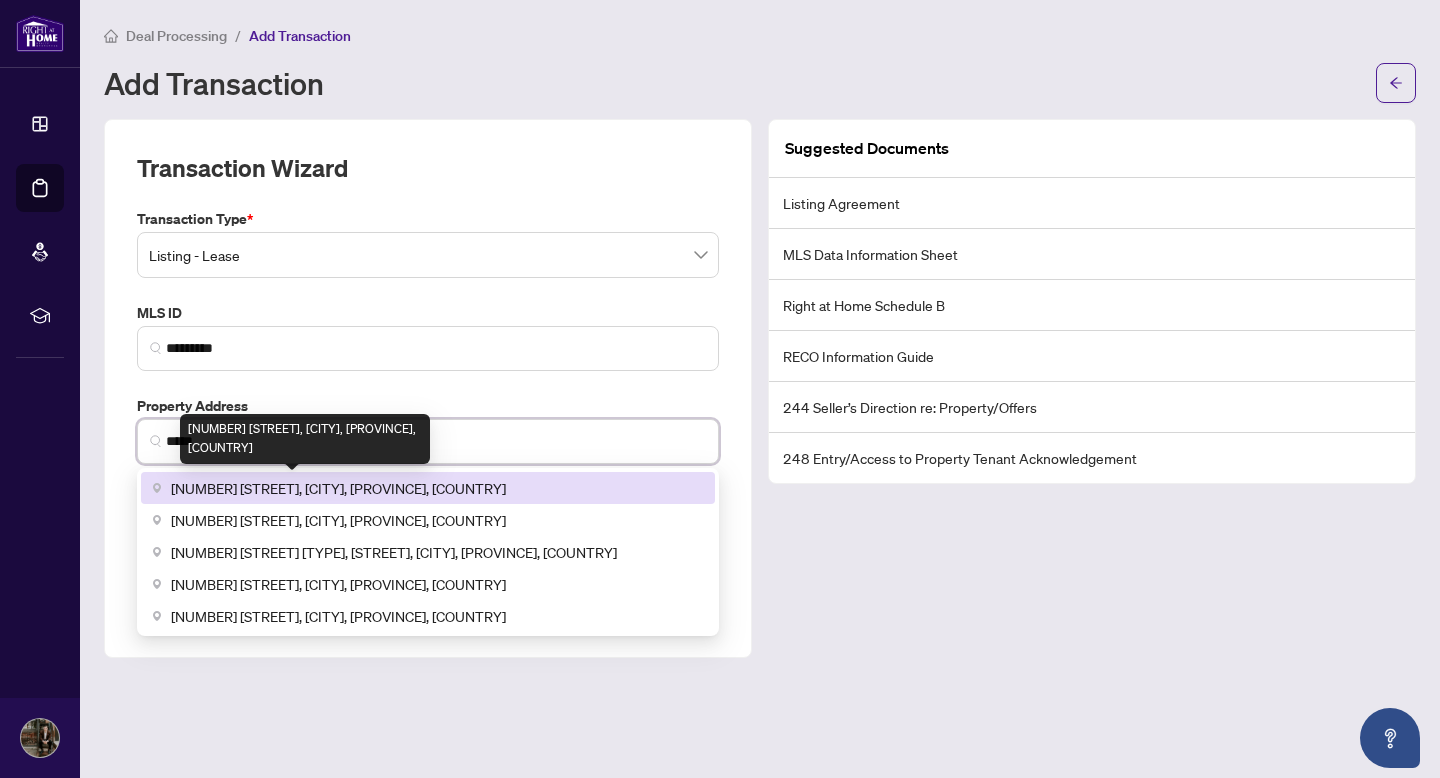 click on "[NUMBER] [STREET], [CITY], [PROVINCE], [COUNTRY]" at bounding box center [338, 488] 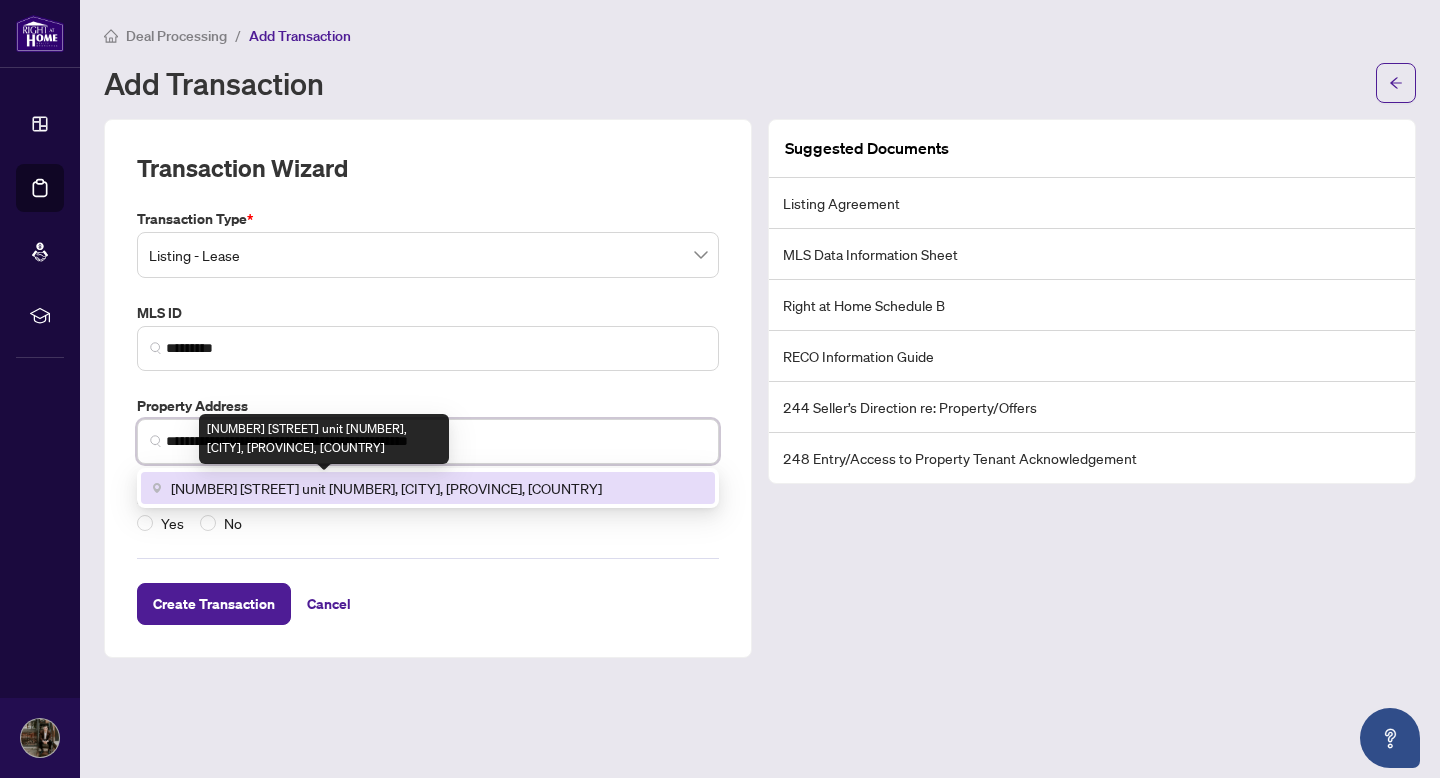 click on "[NUMBER] [STREET] unit [NUMBER], [CITY], [PROVINCE], [COUNTRY]" at bounding box center (386, 488) 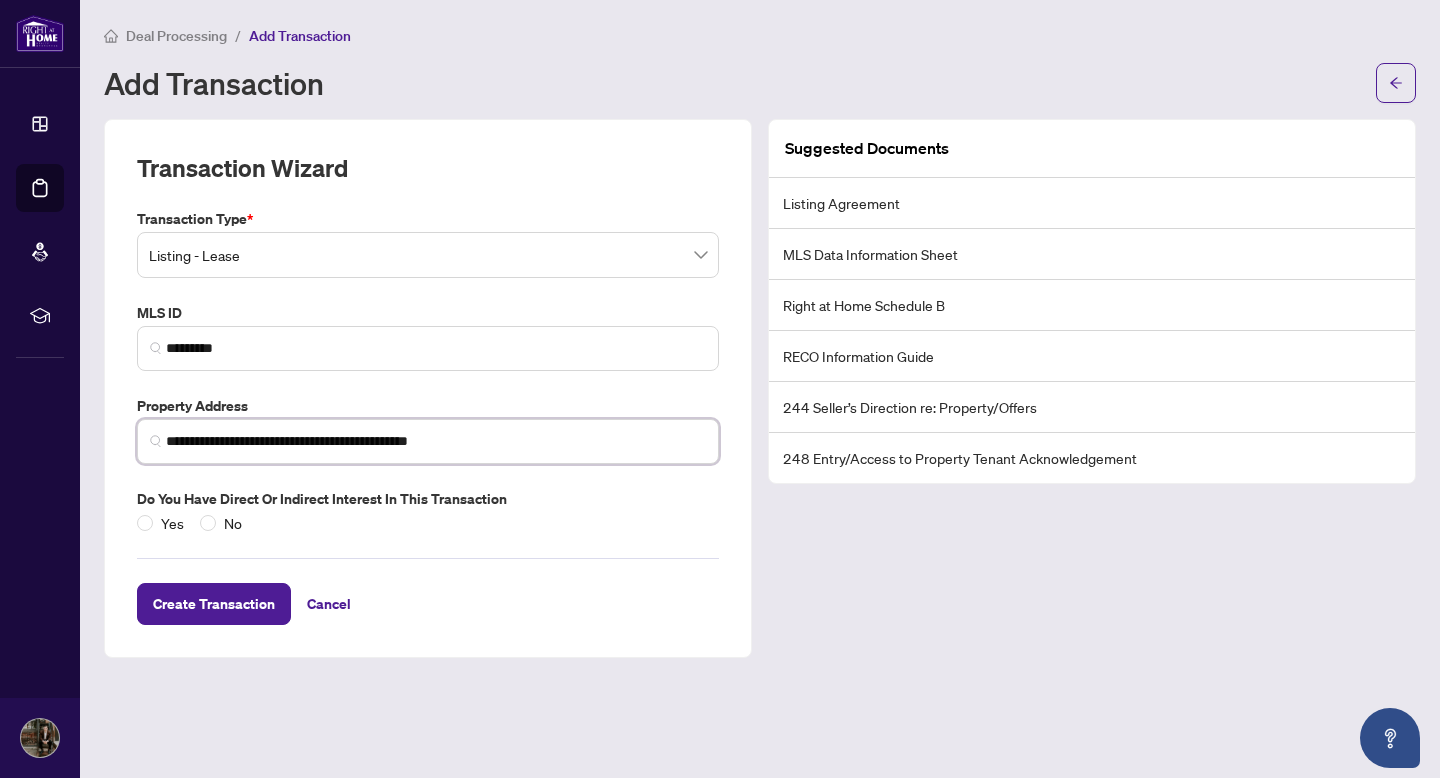 type on "**********" 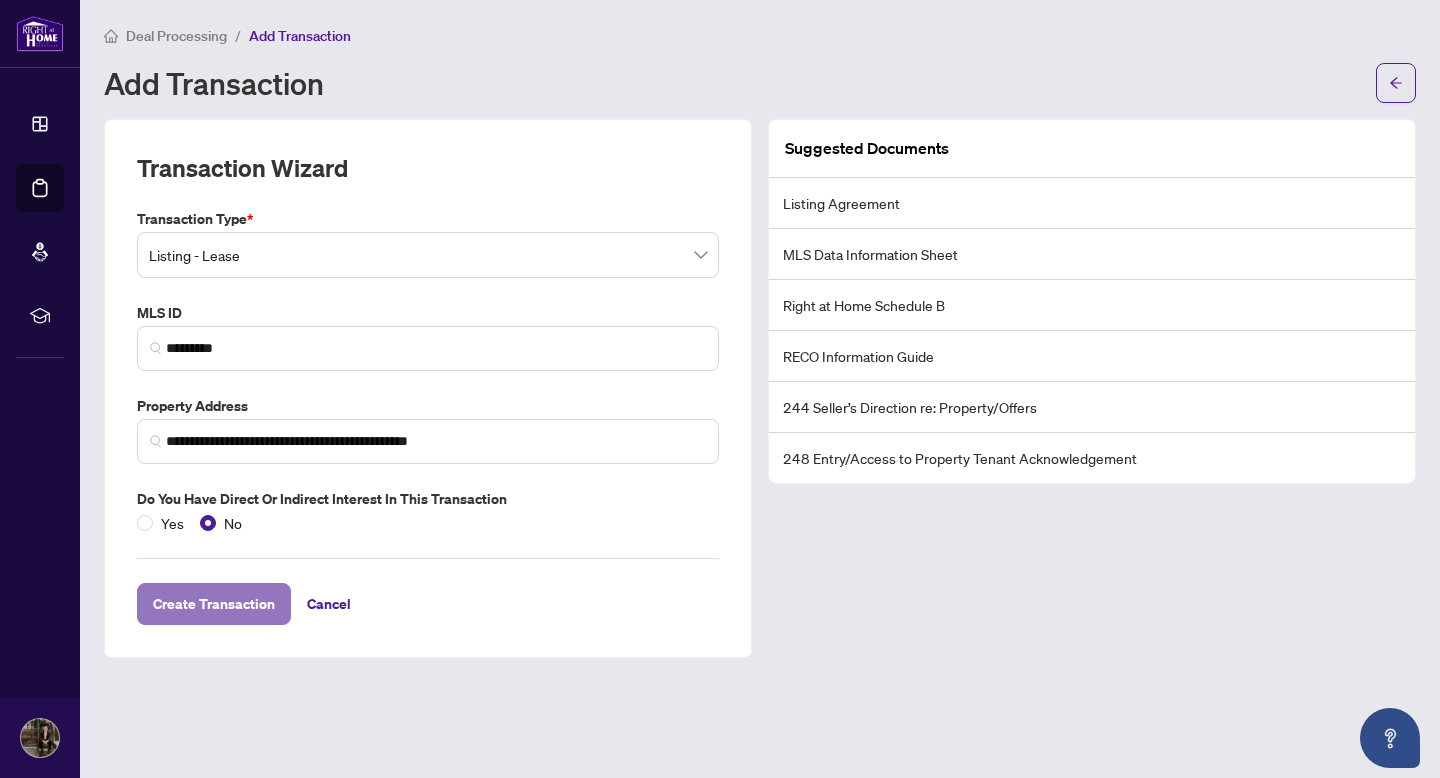 click on "Create Transaction" at bounding box center [214, 604] 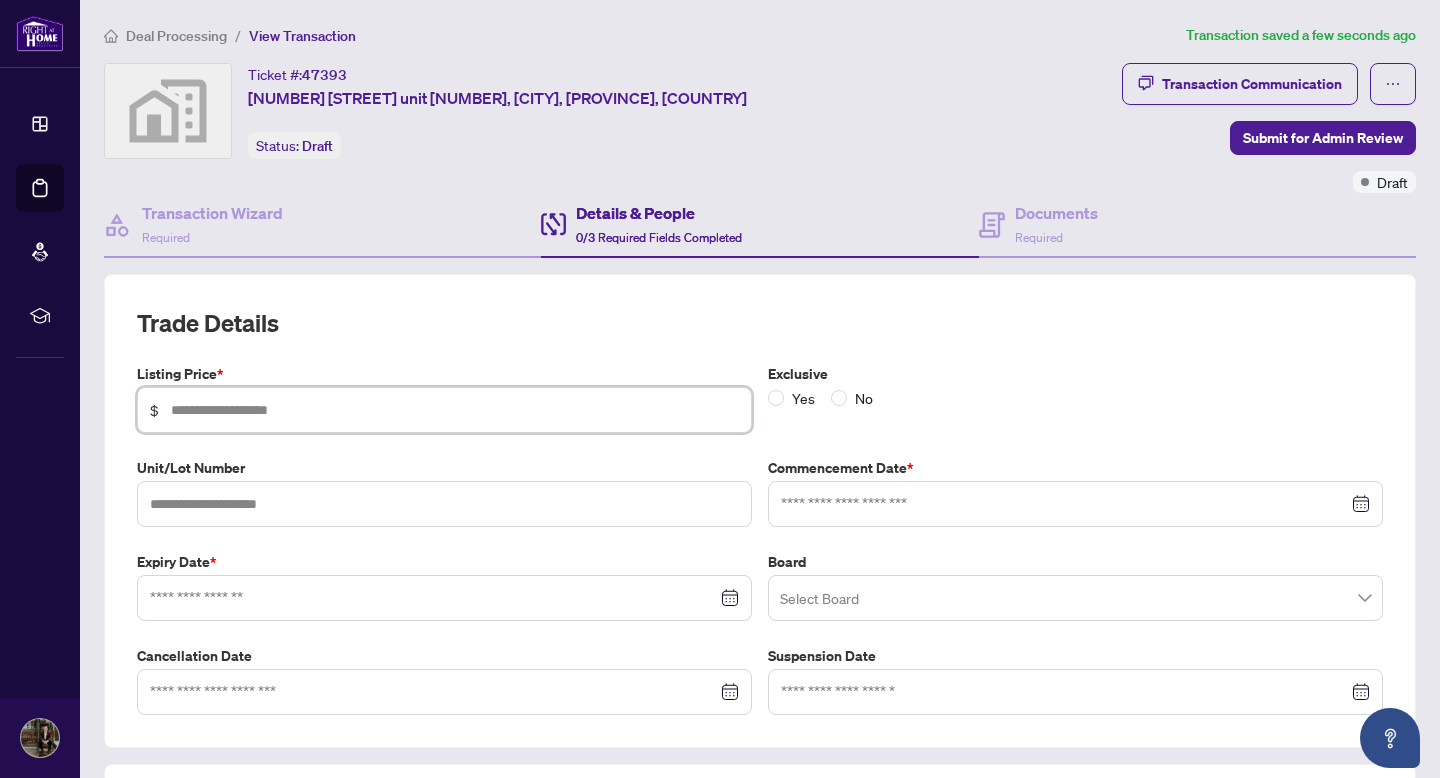 click at bounding box center [455, 410] 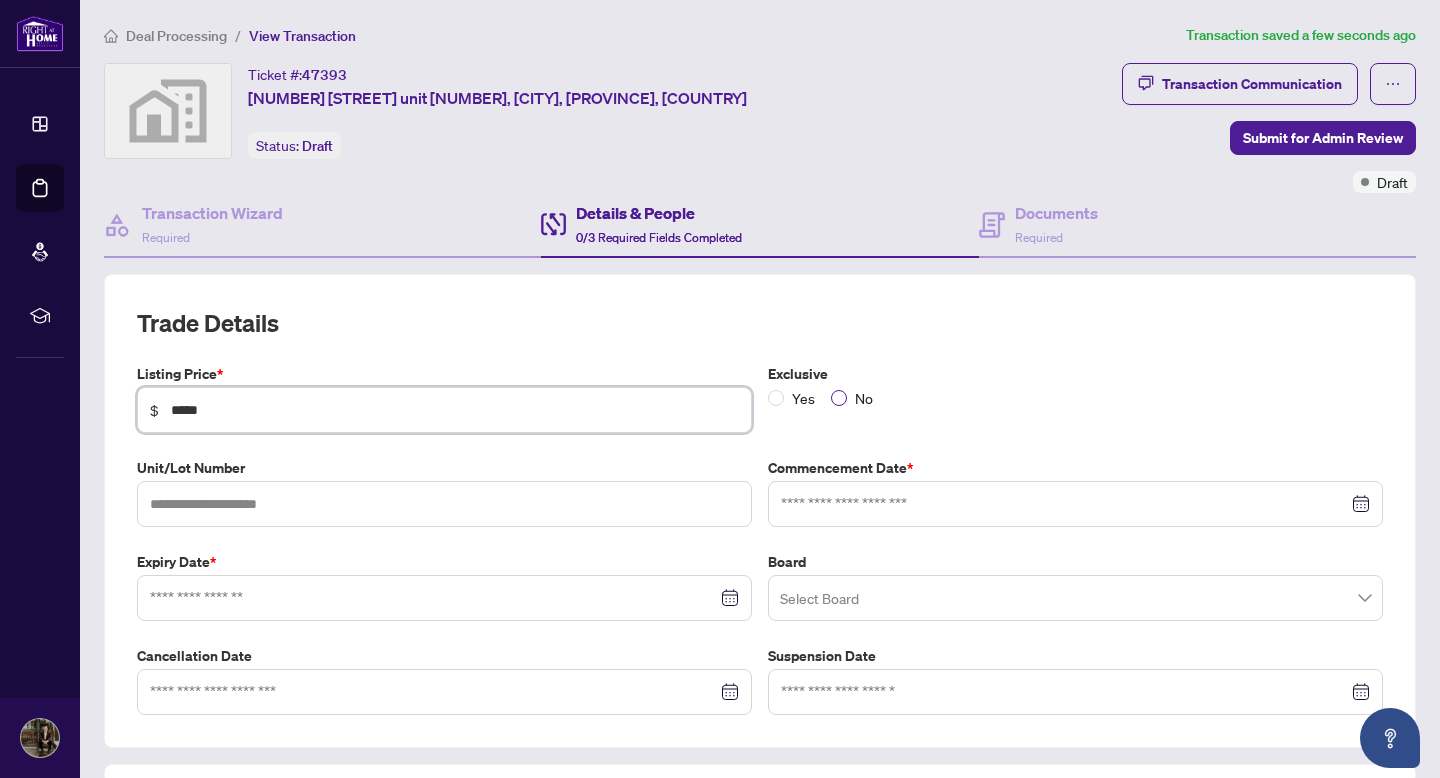 type on "*****" 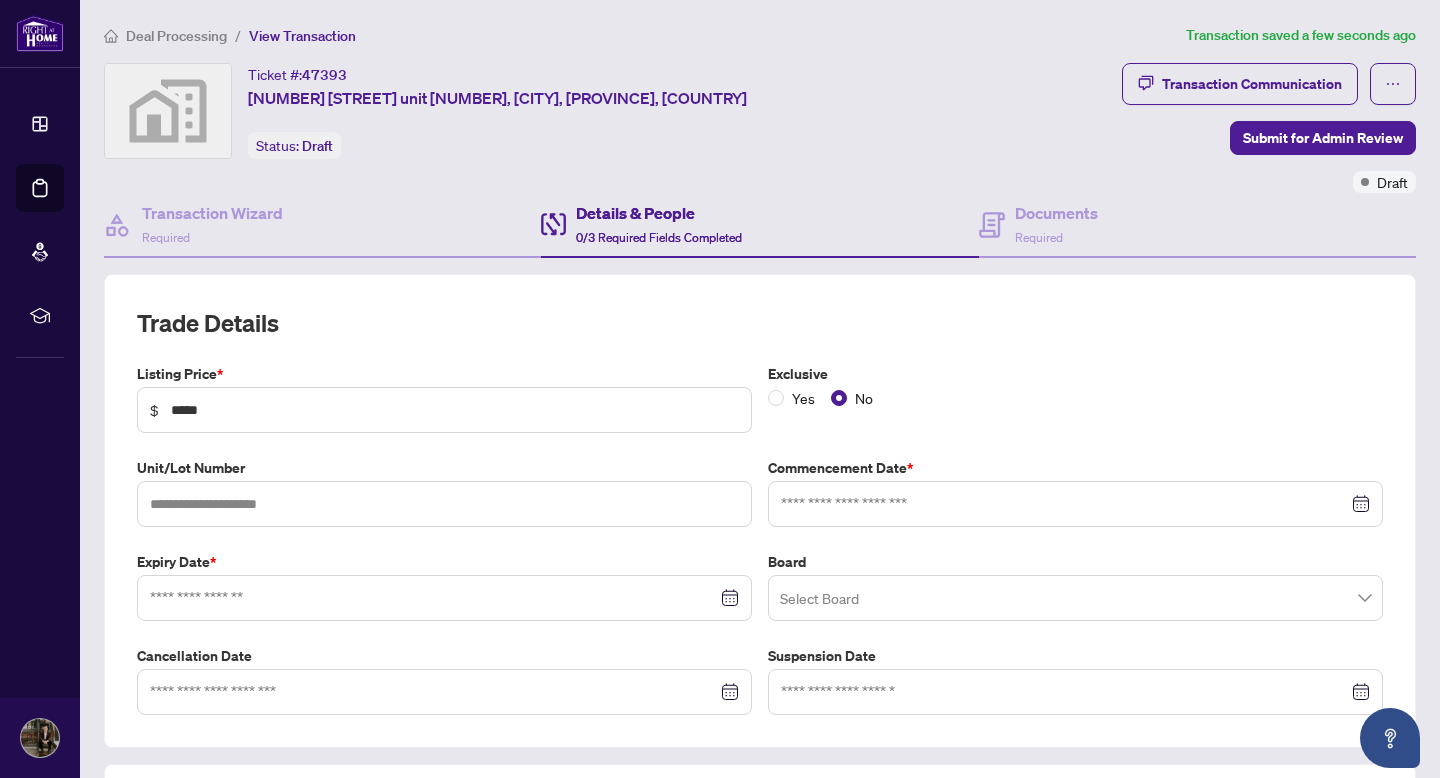 click at bounding box center (1075, 504) 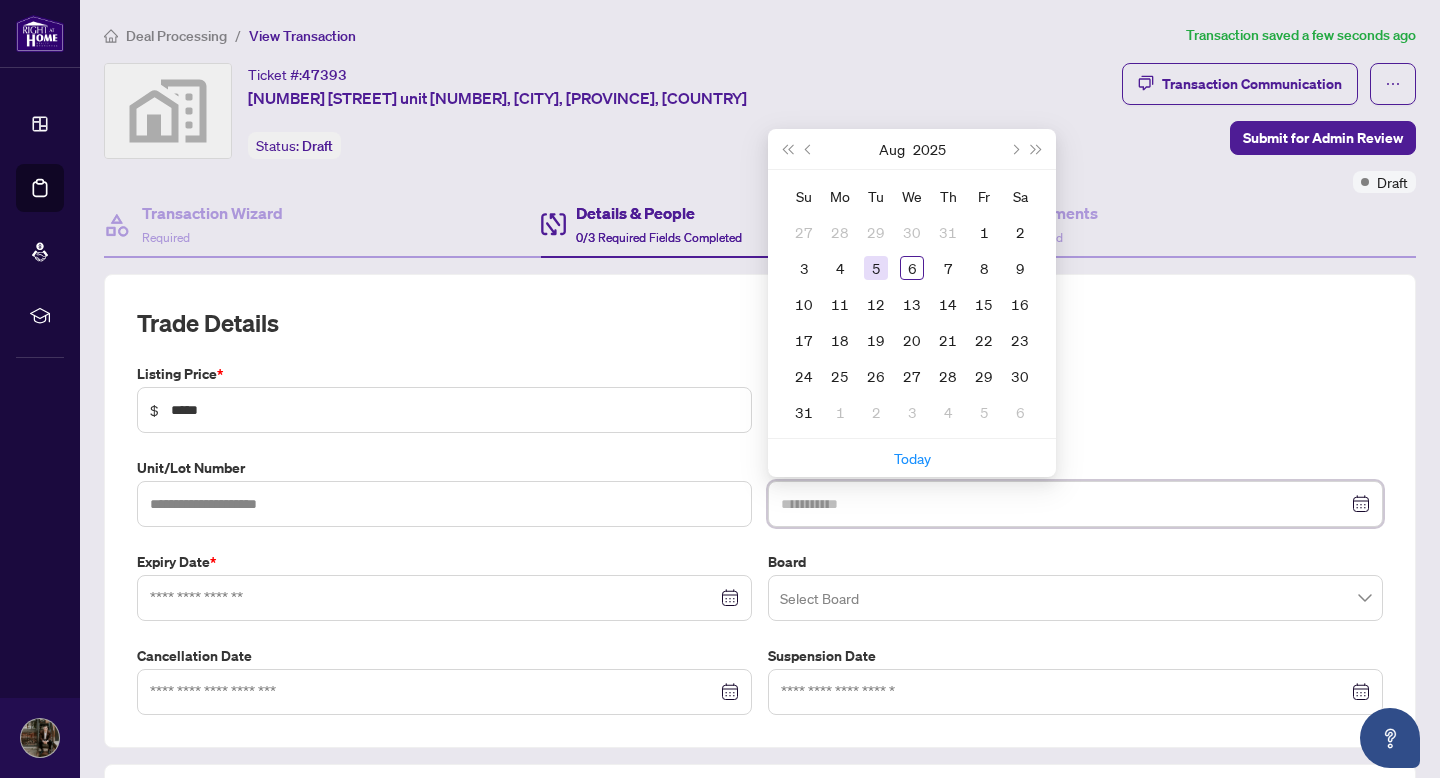 type on "**********" 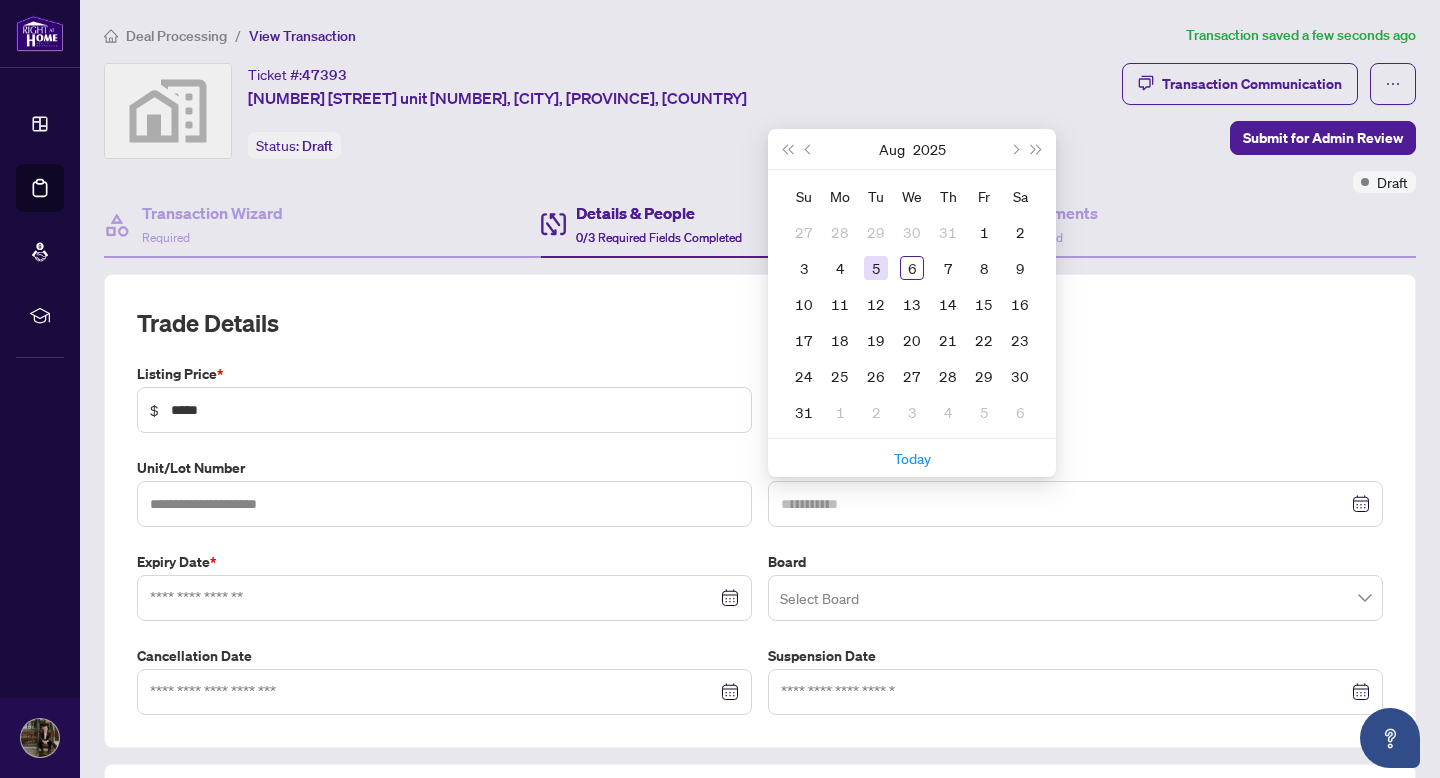 click on "5" at bounding box center [876, 268] 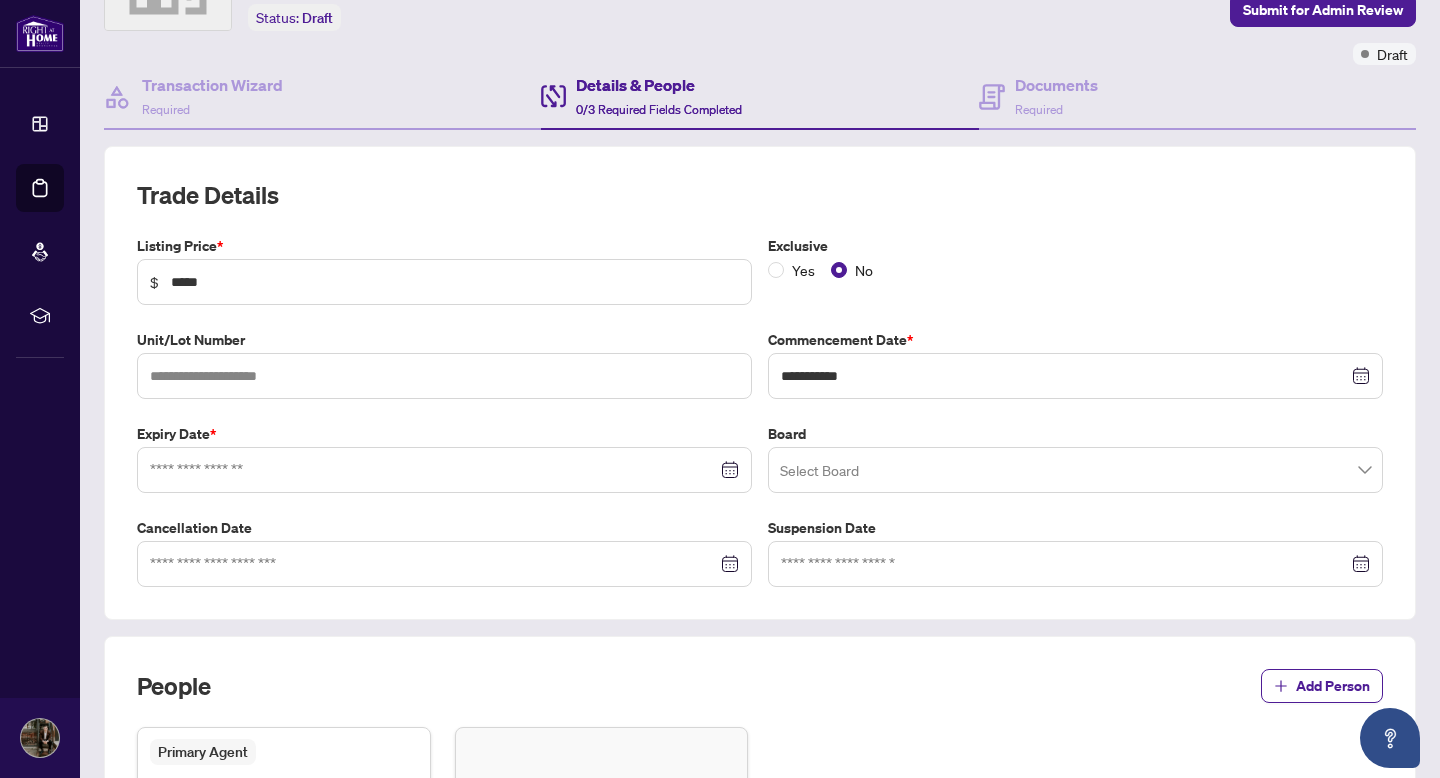 scroll, scrollTop: 151, scrollLeft: 0, axis: vertical 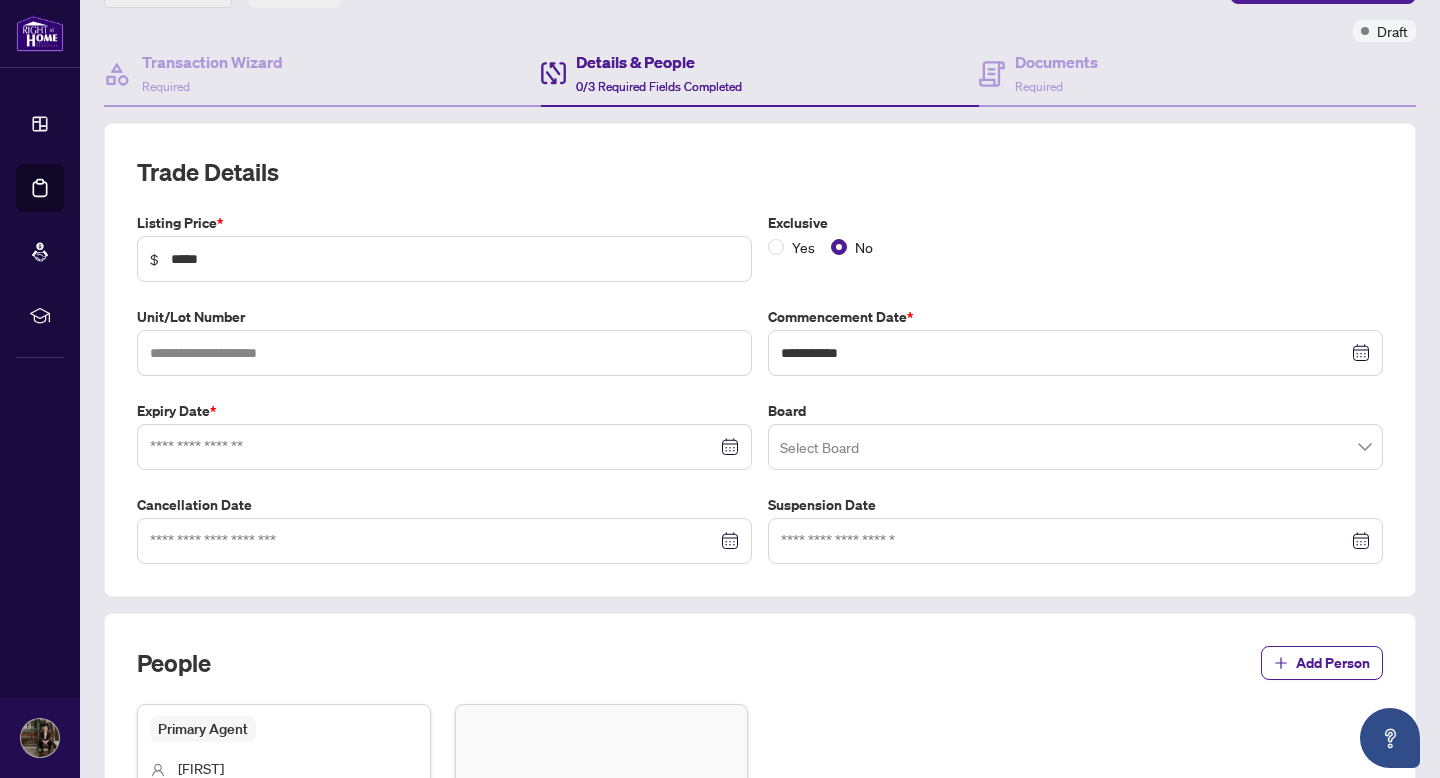 click at bounding box center (444, 447) 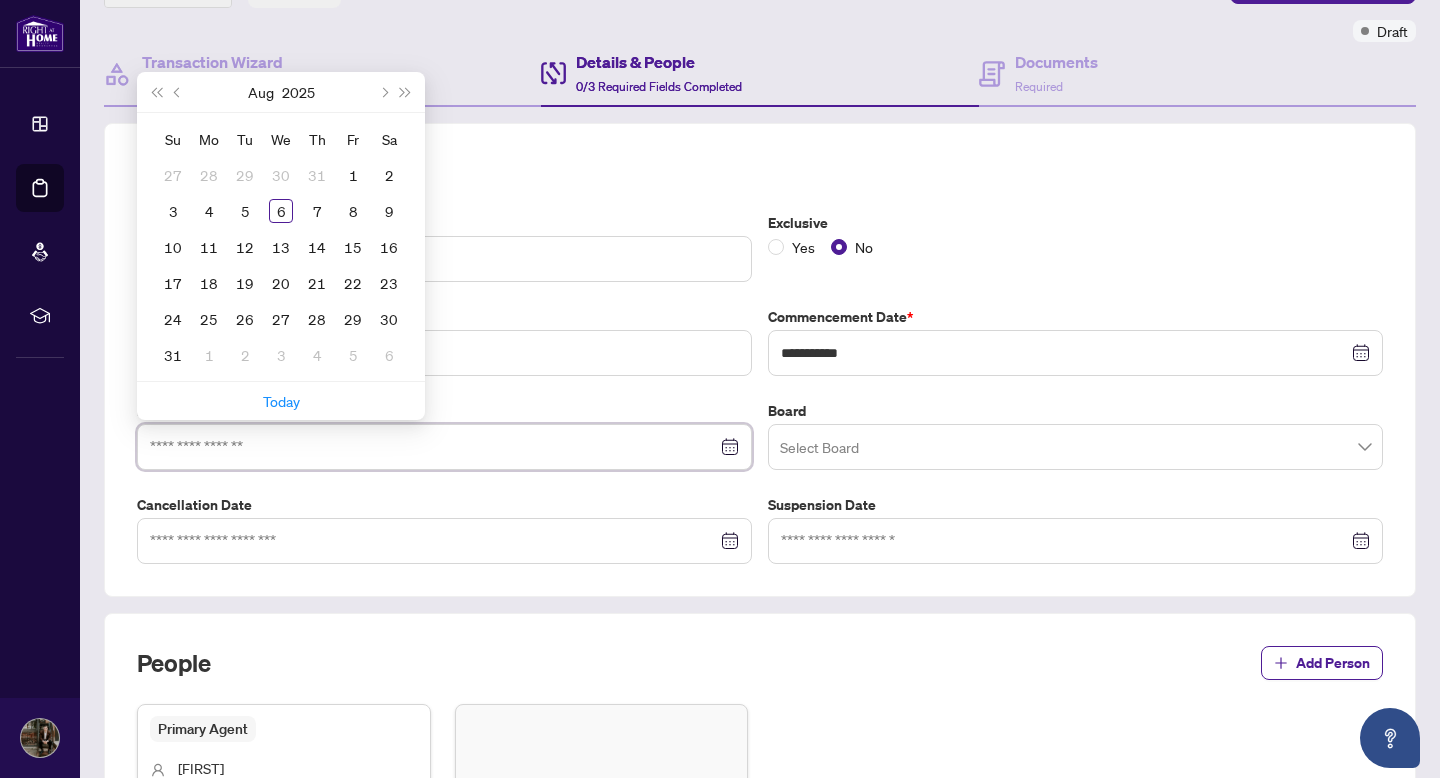type on "**********" 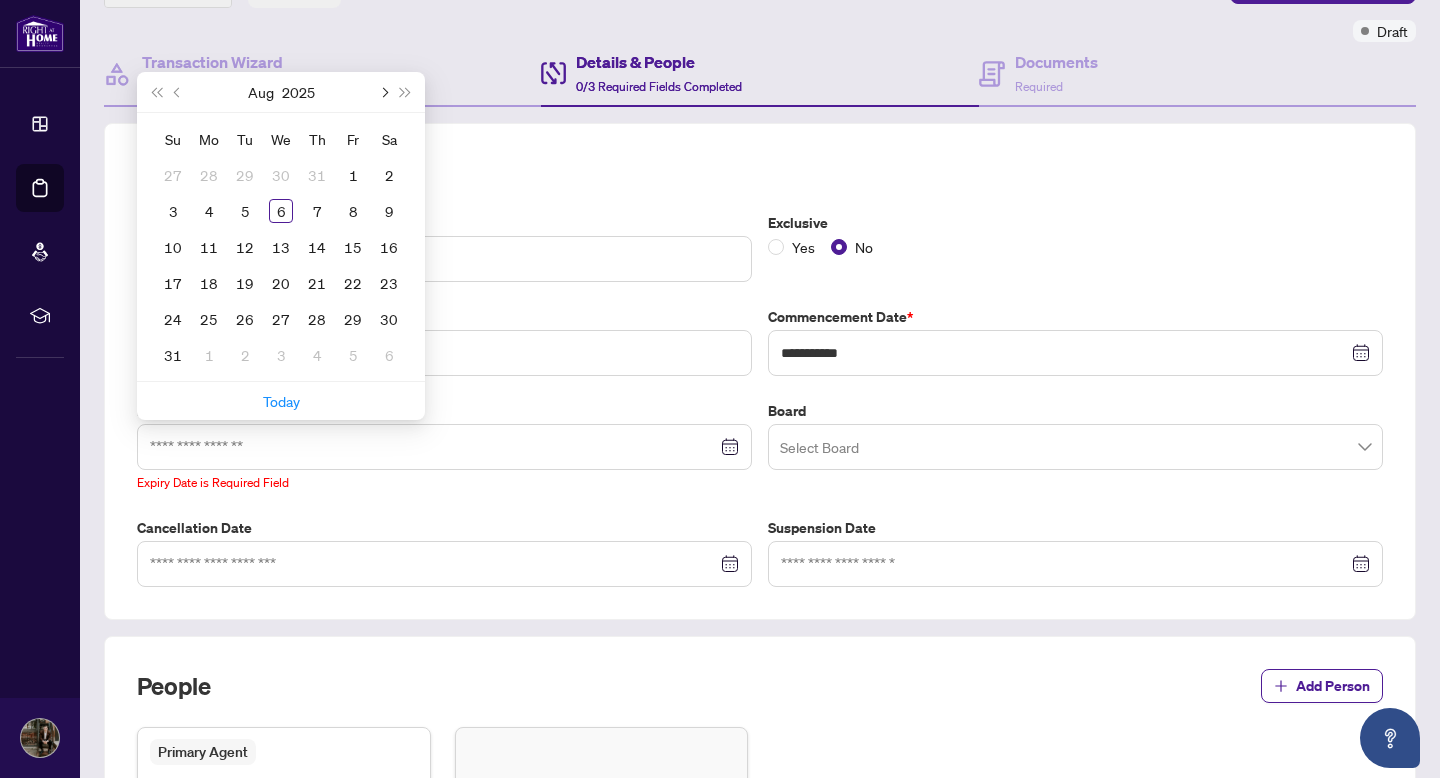 click at bounding box center (383, 92) 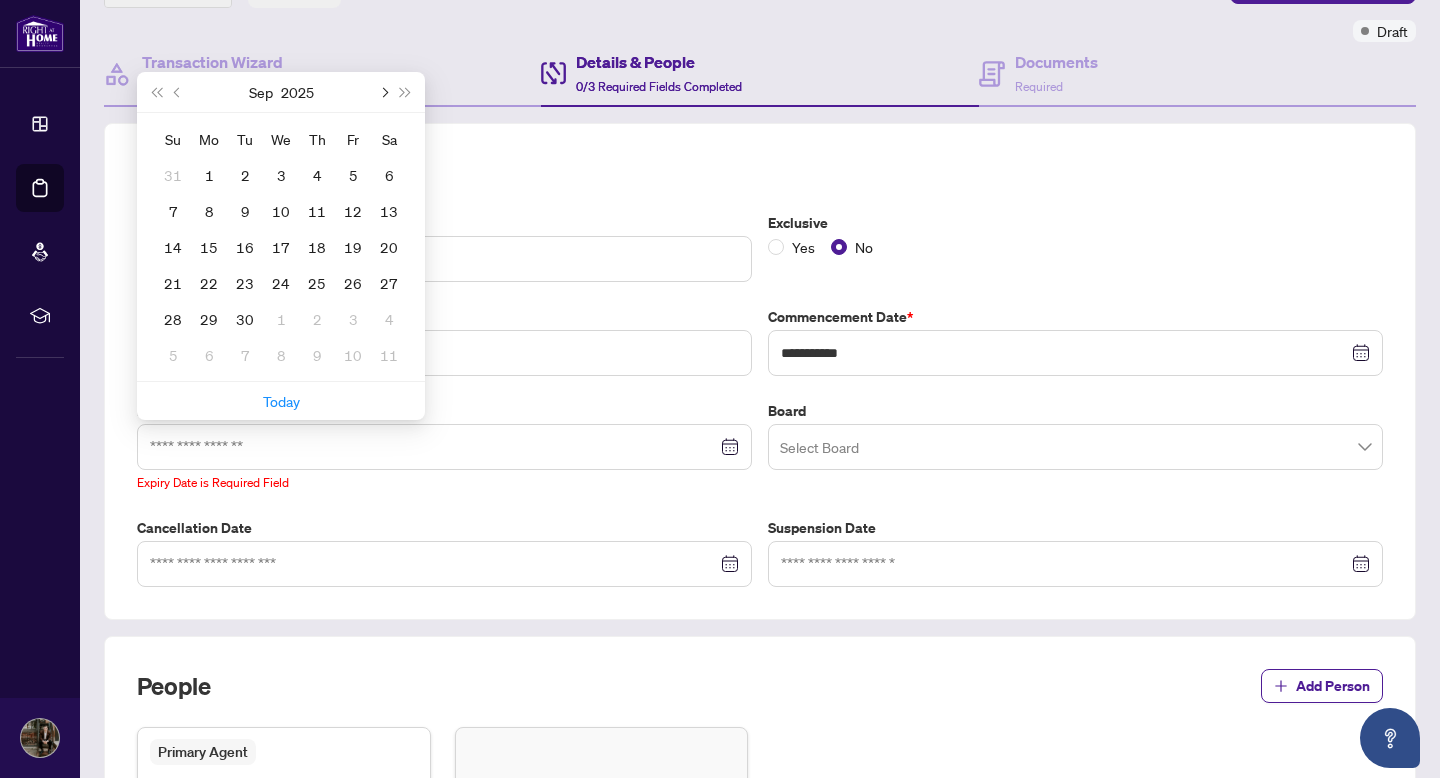 click at bounding box center [383, 92] 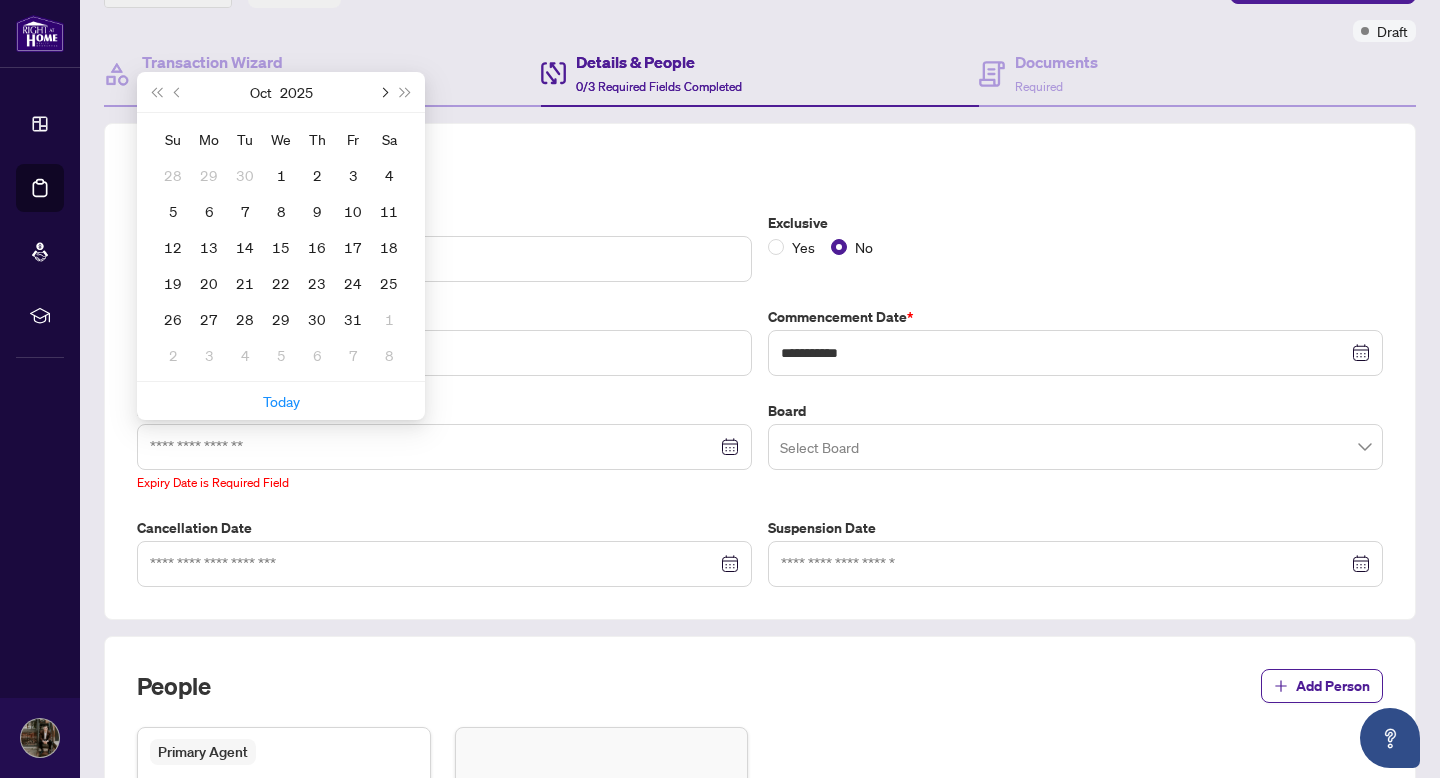 click at bounding box center [383, 92] 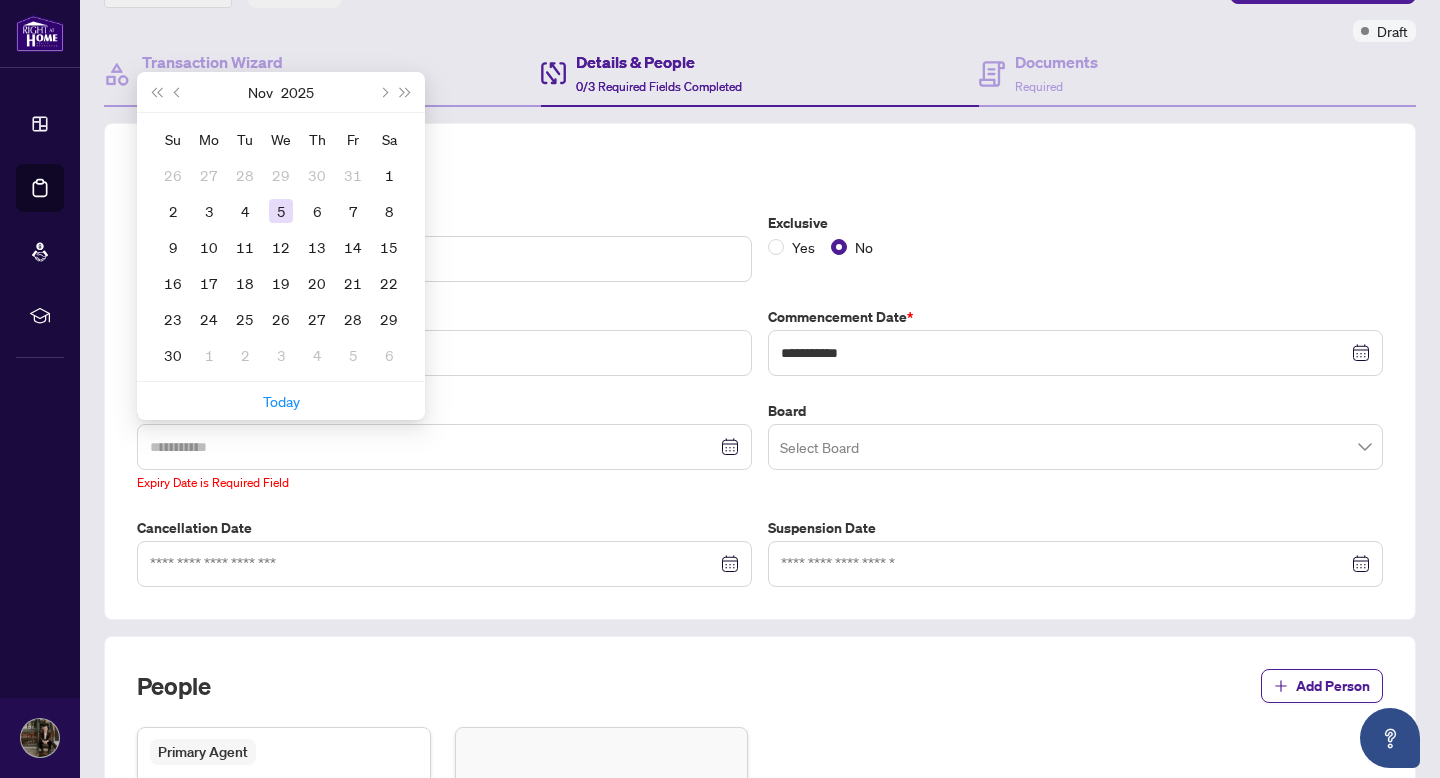 type on "**********" 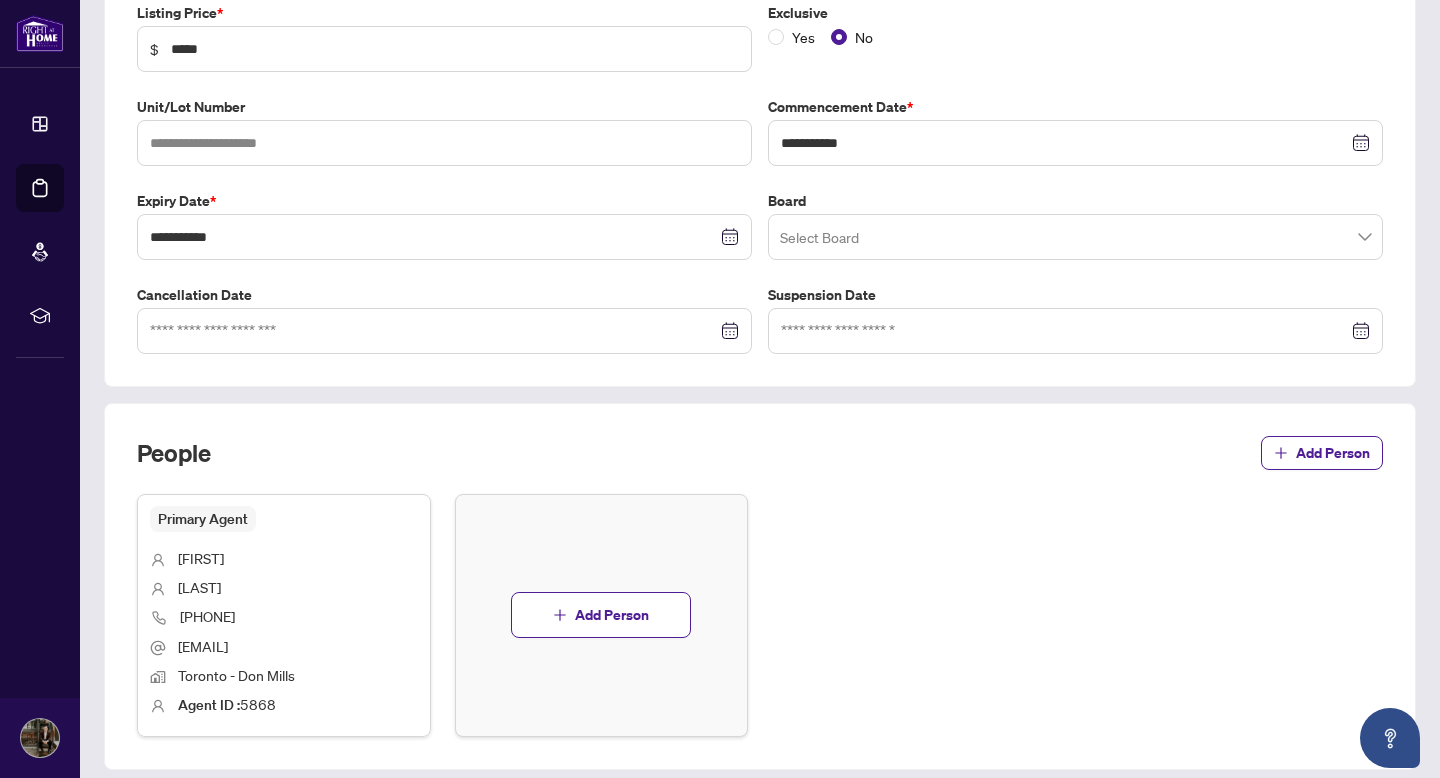 scroll, scrollTop: 376, scrollLeft: 0, axis: vertical 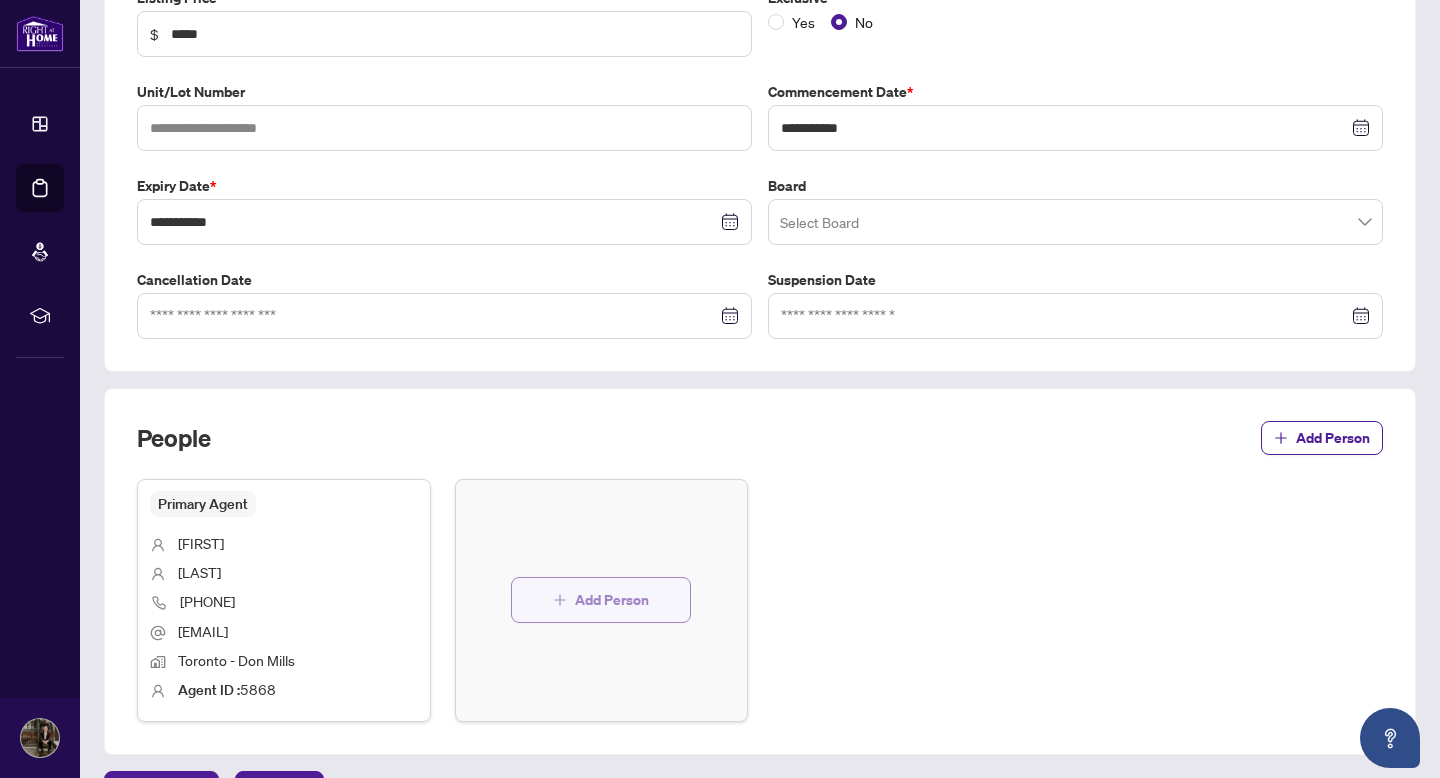 click on "Add Person" at bounding box center [612, 600] 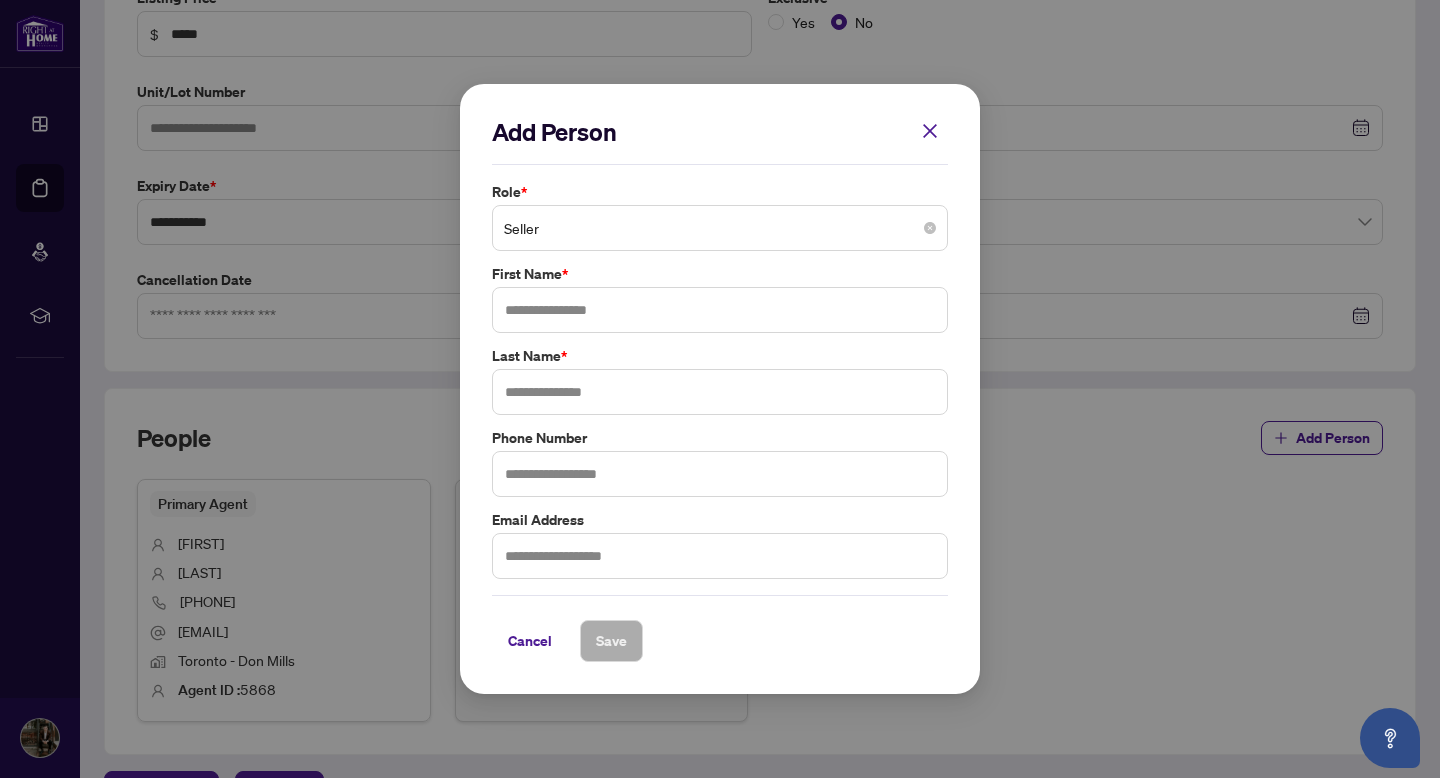 click on "Seller" at bounding box center [720, 228] 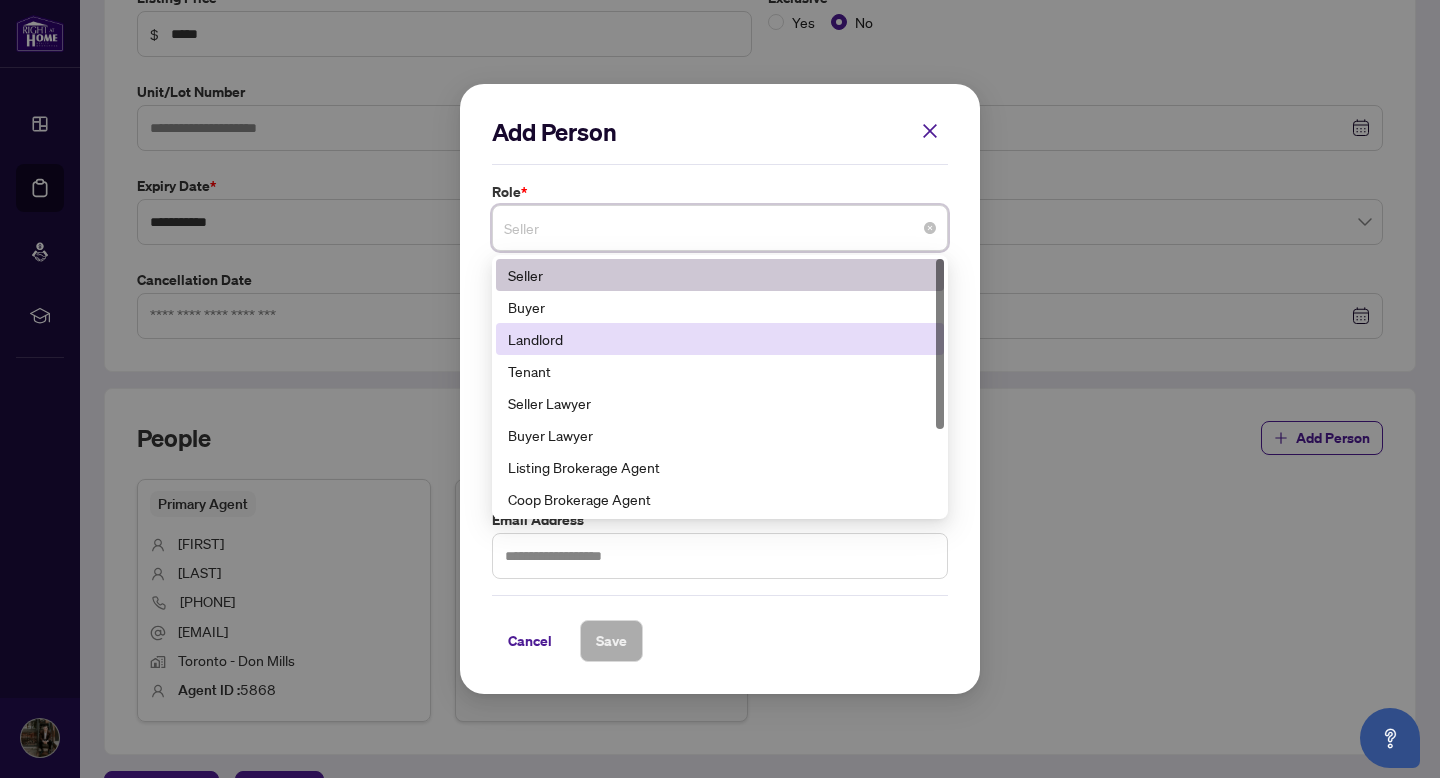 click on "Landlord" at bounding box center [720, 339] 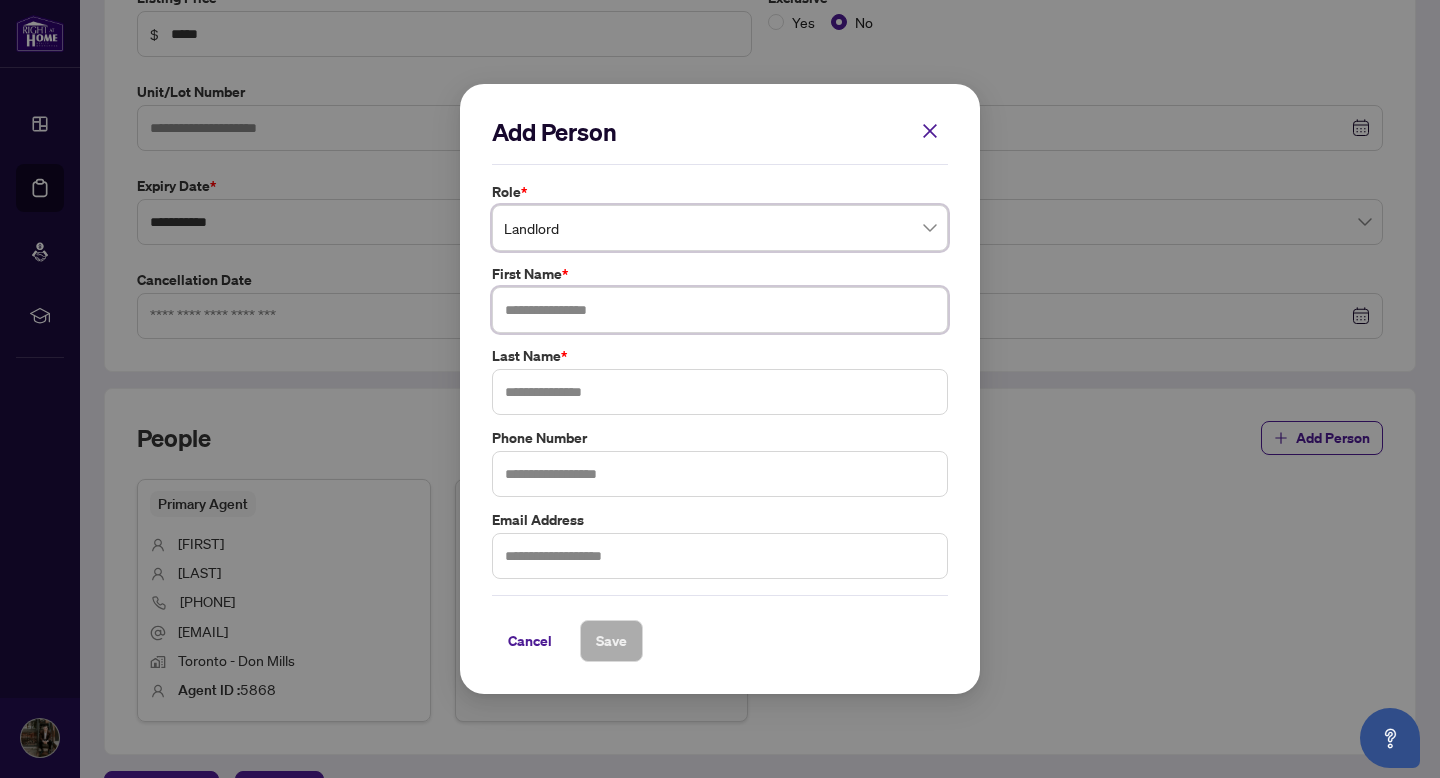 click at bounding box center (720, 310) 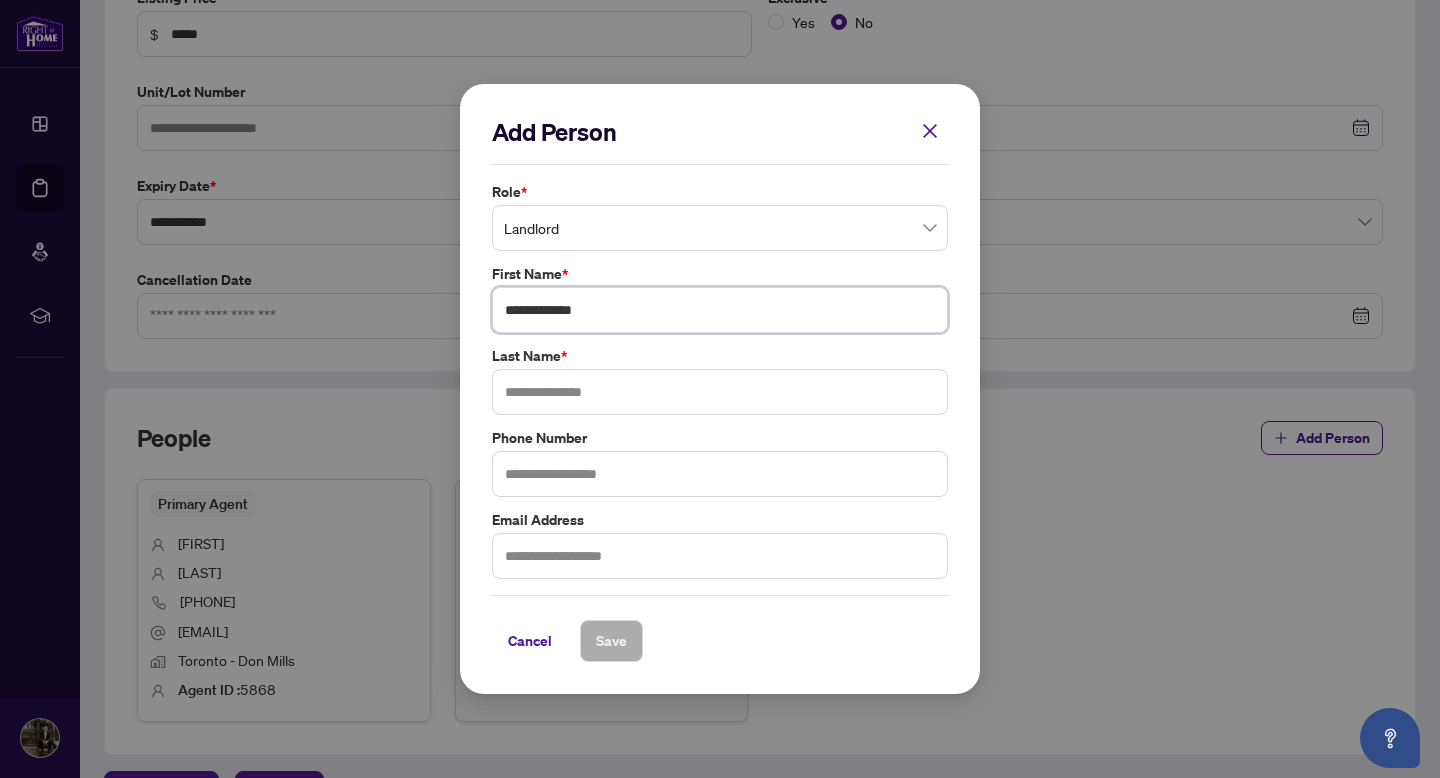 type on "**********" 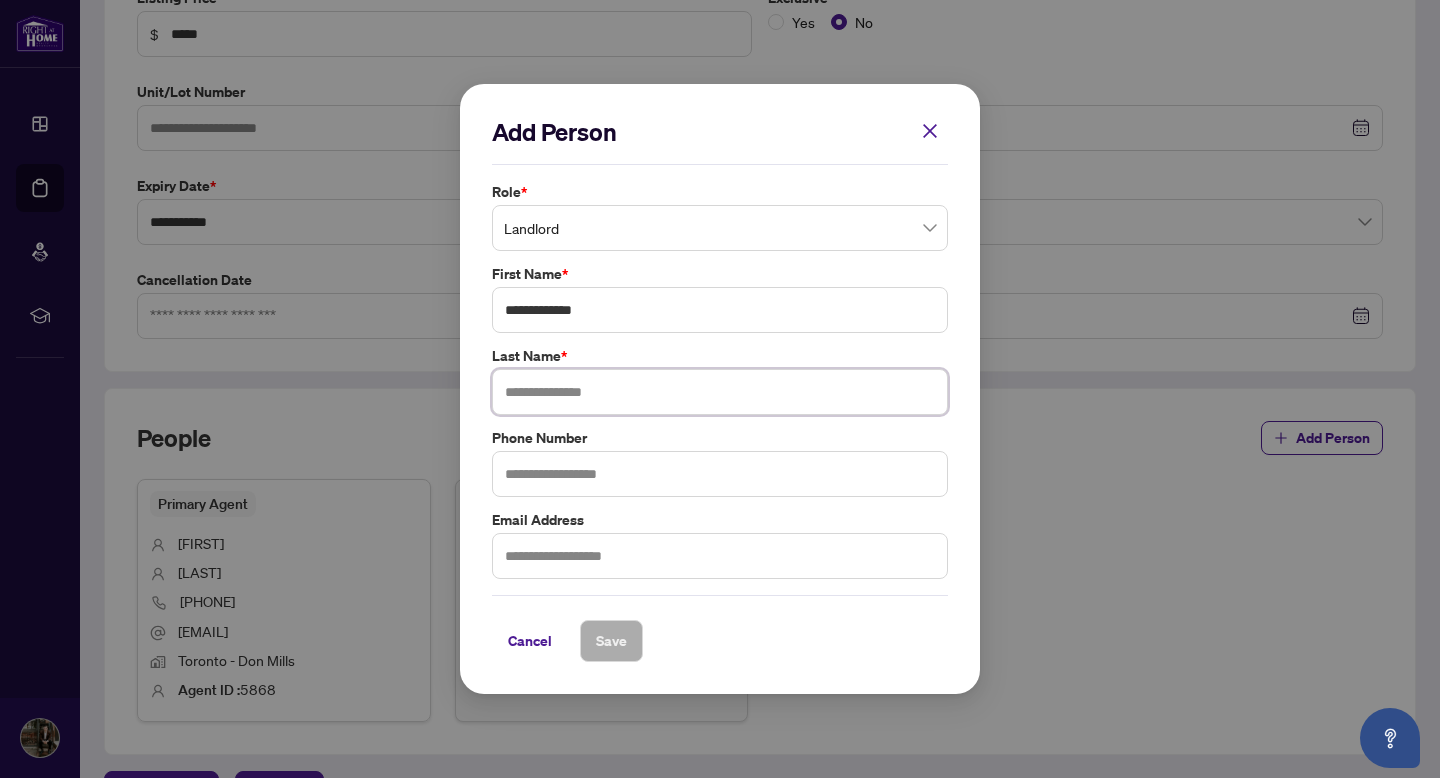click at bounding box center [720, 392] 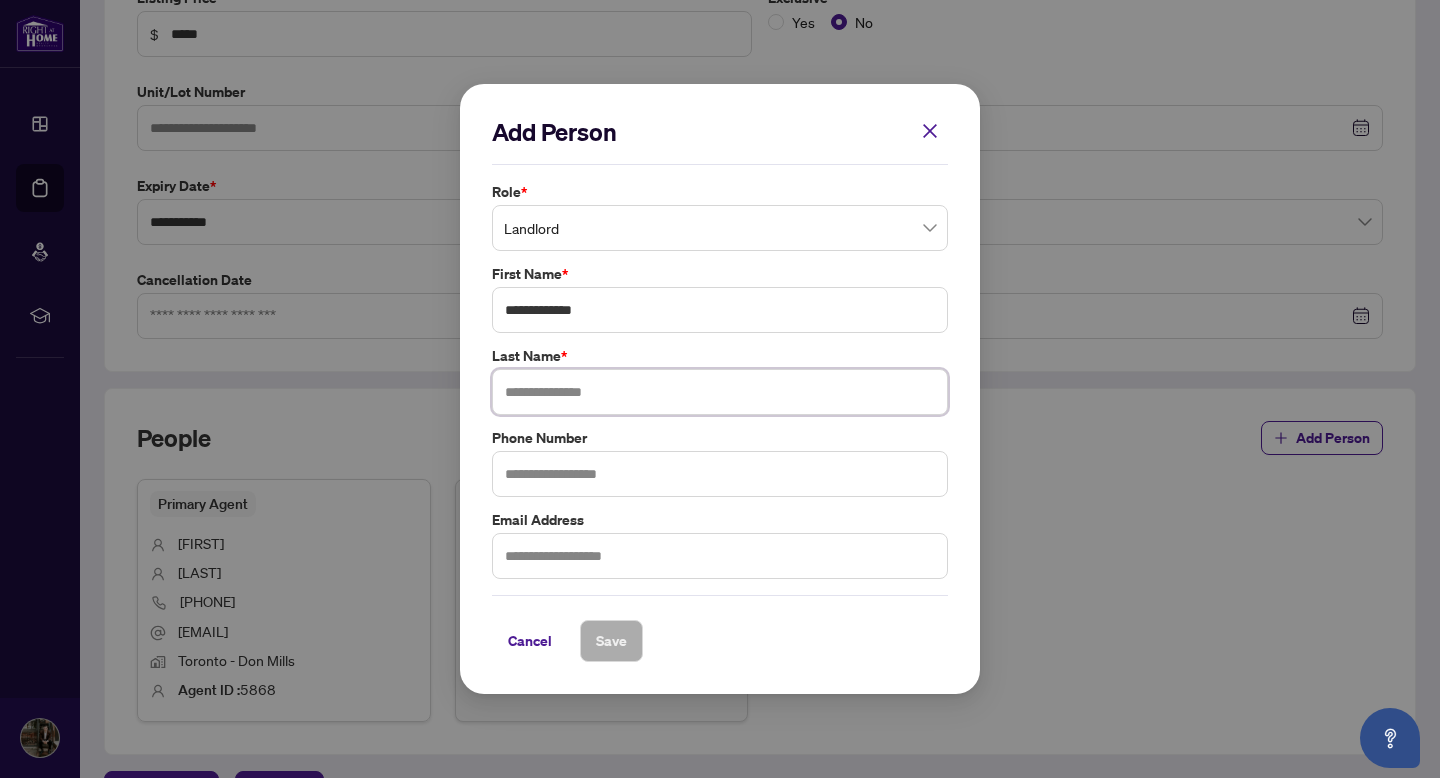 type on "*" 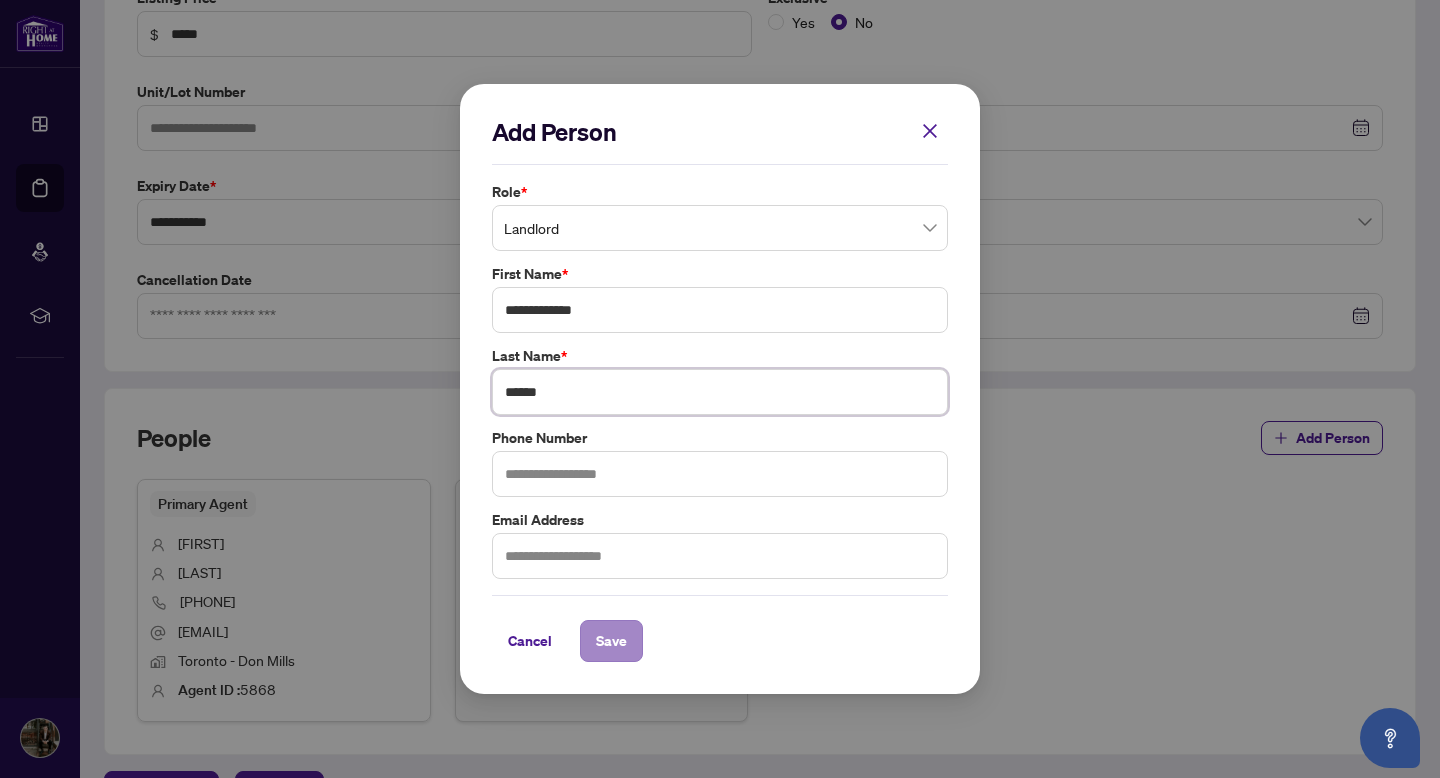 type on "*****" 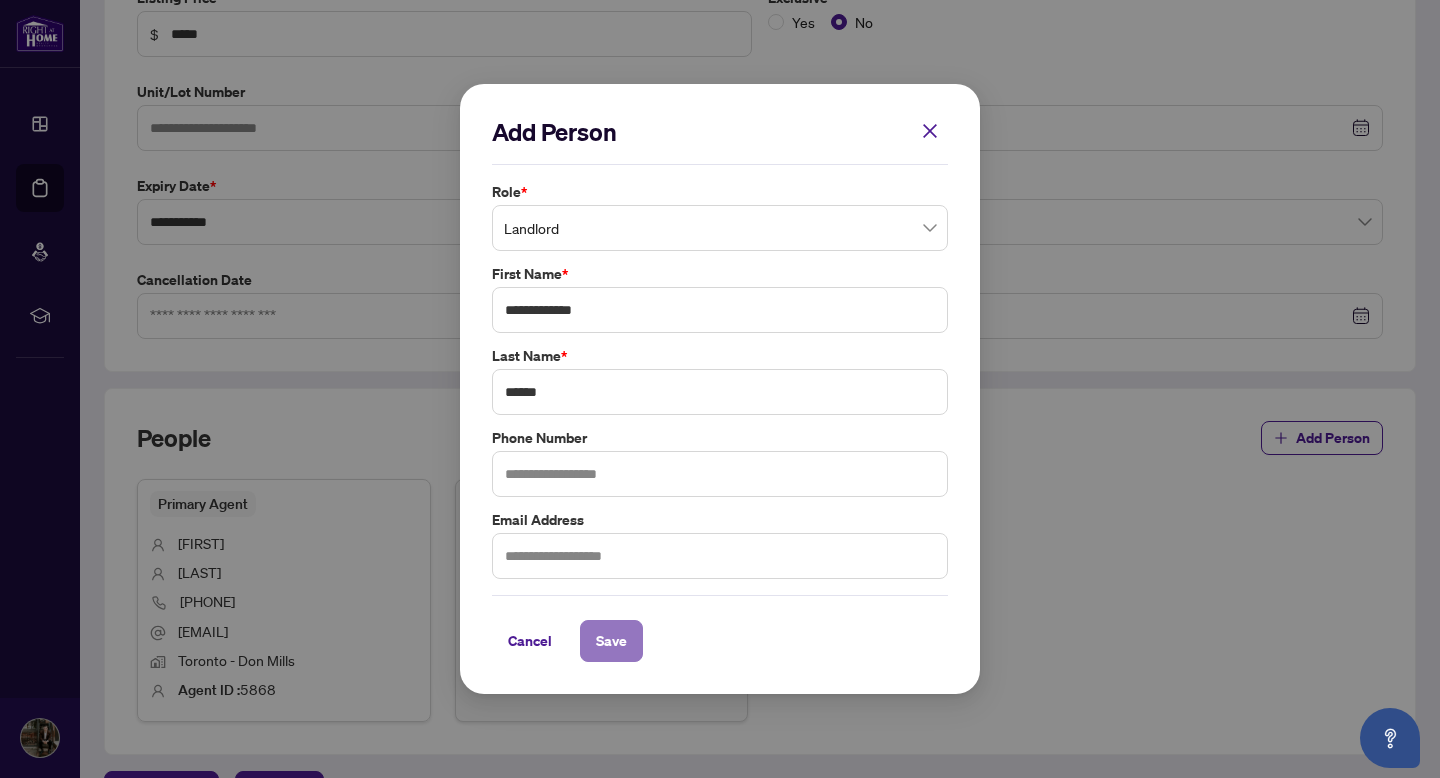 click on "Save" at bounding box center [611, 641] 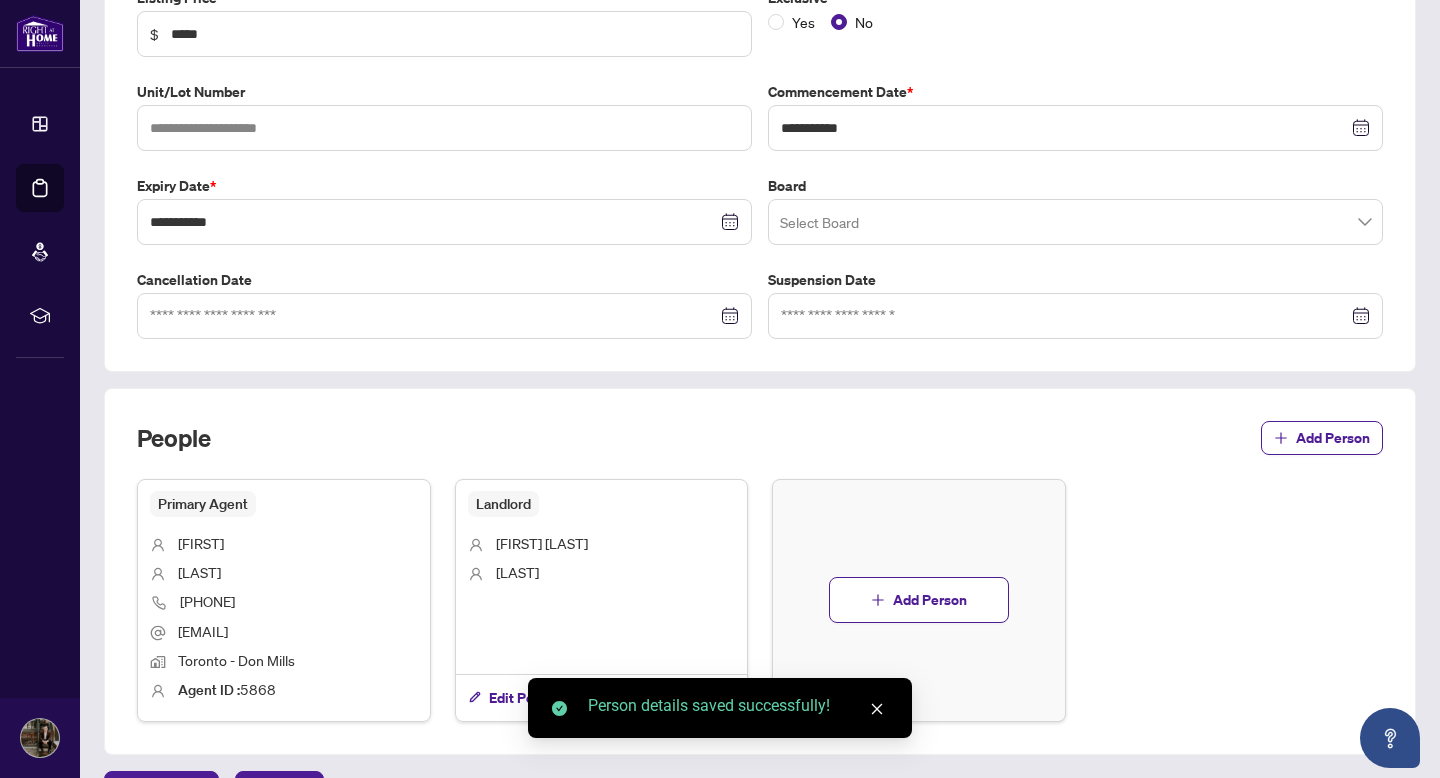 scroll, scrollTop: 502, scrollLeft: 0, axis: vertical 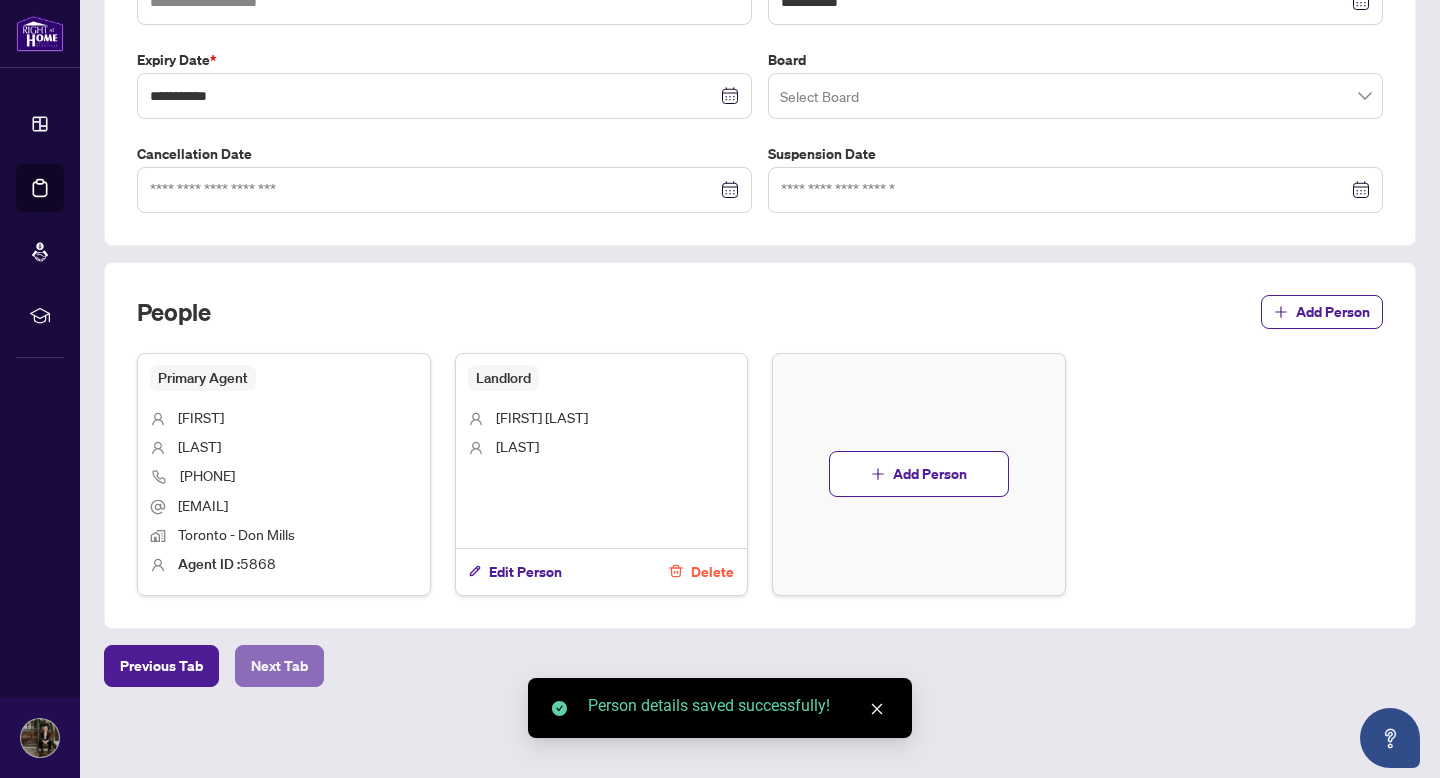 click on "Next Tab" at bounding box center (279, 666) 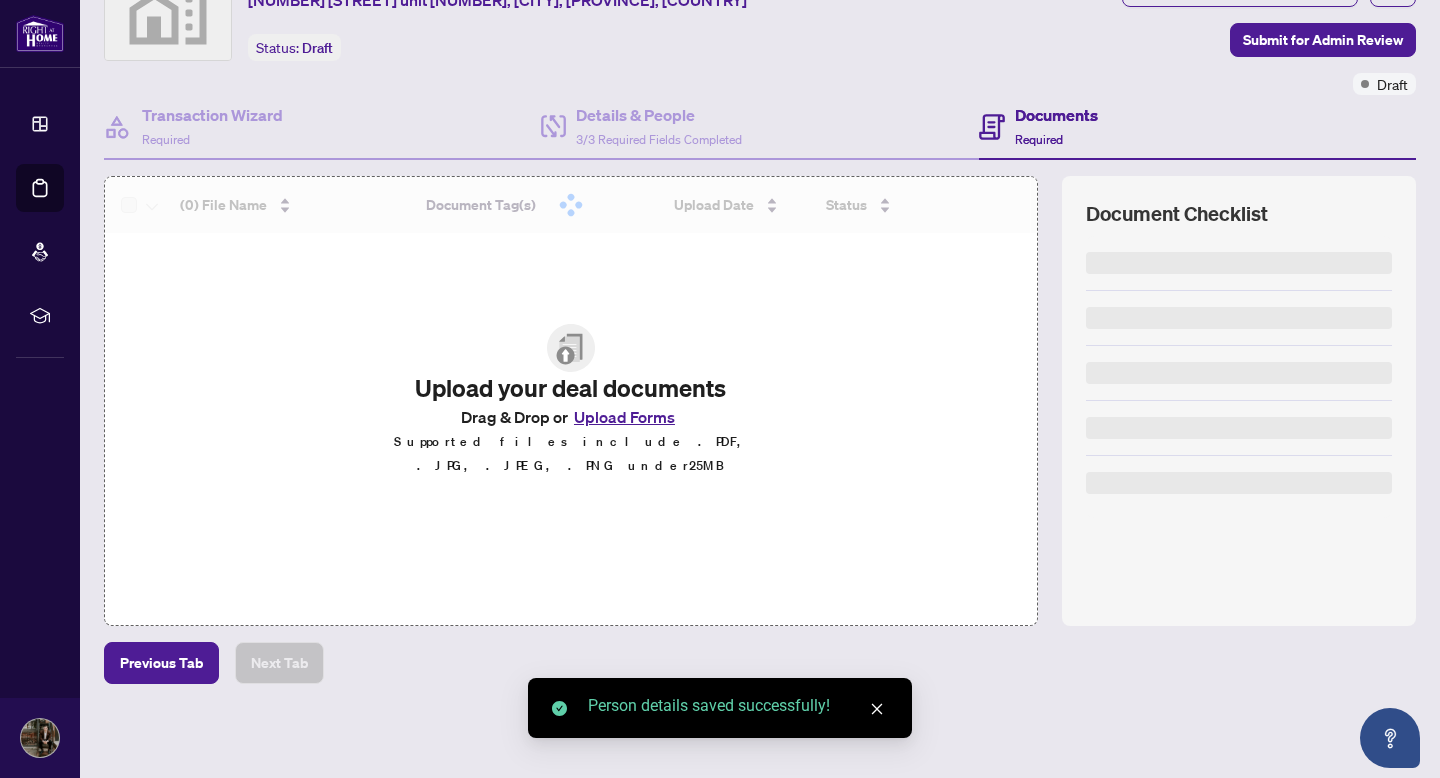 scroll, scrollTop: 0, scrollLeft: 0, axis: both 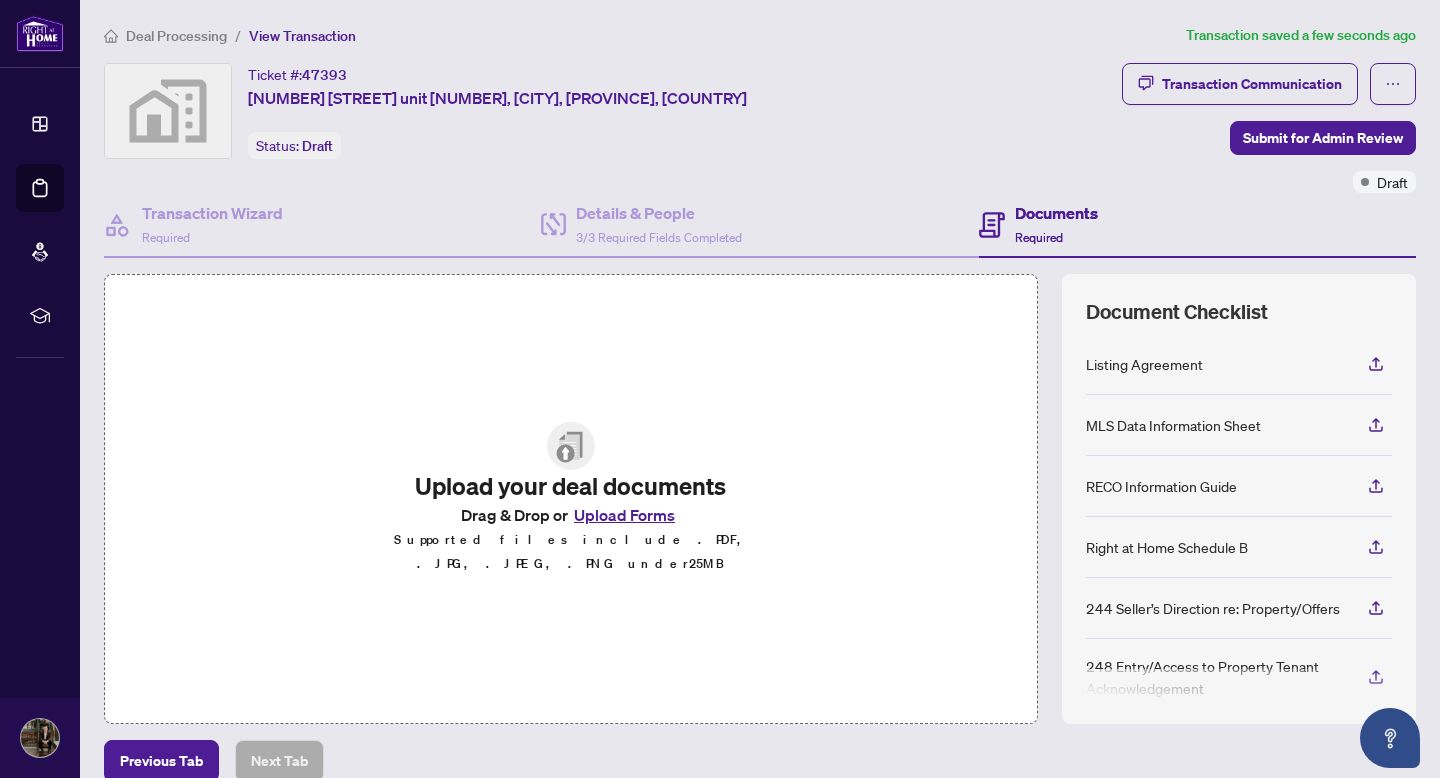 click on "Upload Forms" at bounding box center [624, 515] 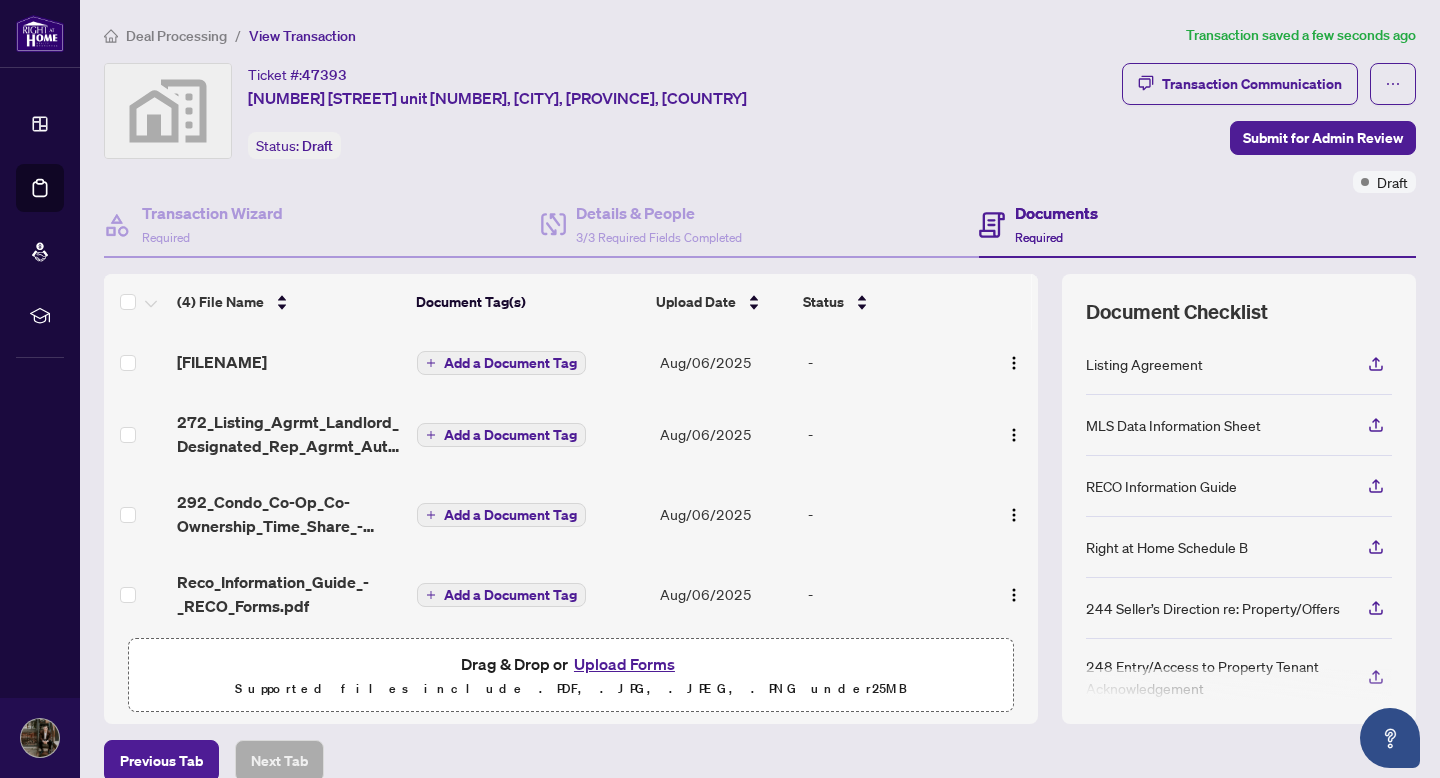 click on "Add a Document Tag" at bounding box center (510, 363) 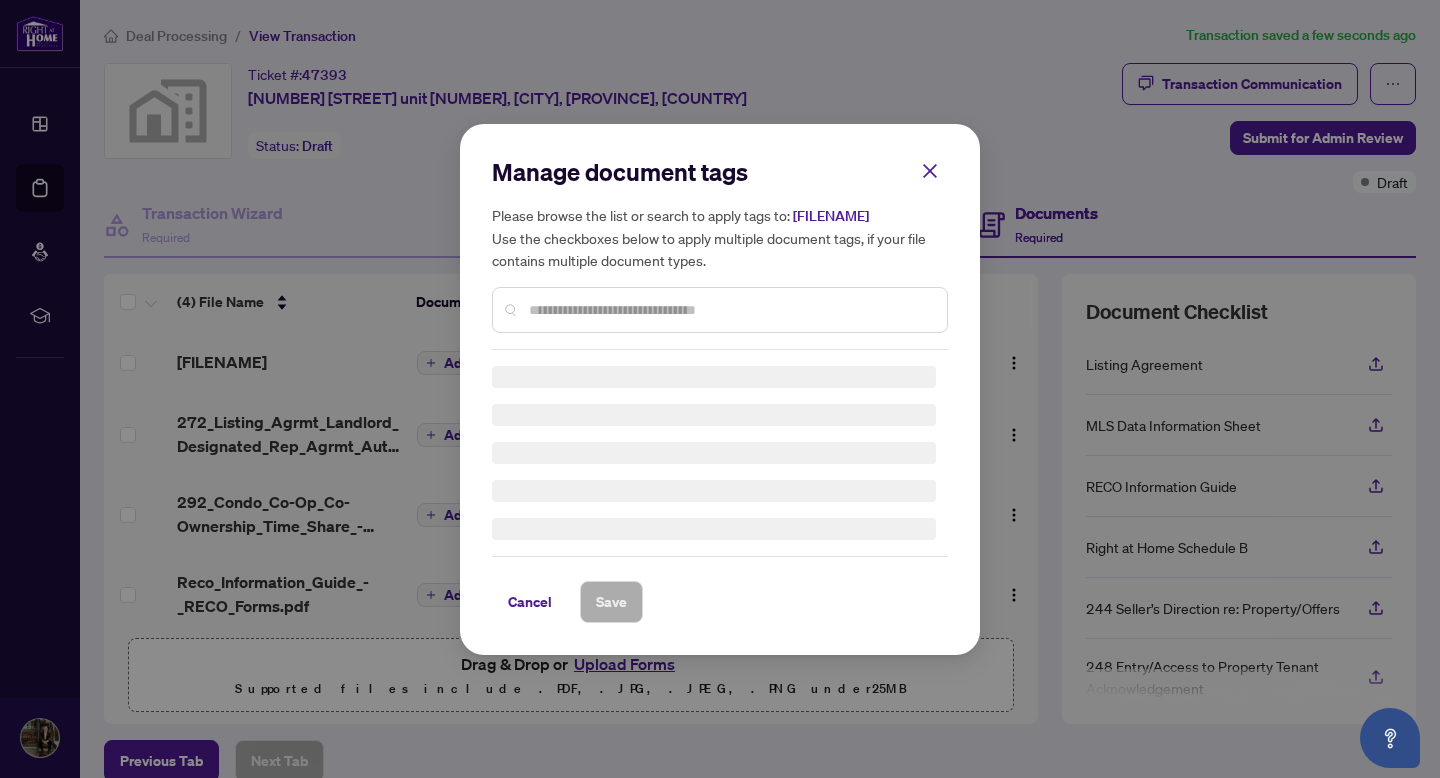 click on "Manage document tags Please browse the list or search to apply tags to:   [FILENAME]   Use the checkboxes below to apply multiple document tags, if your file contains multiple document types." at bounding box center (720, 253) 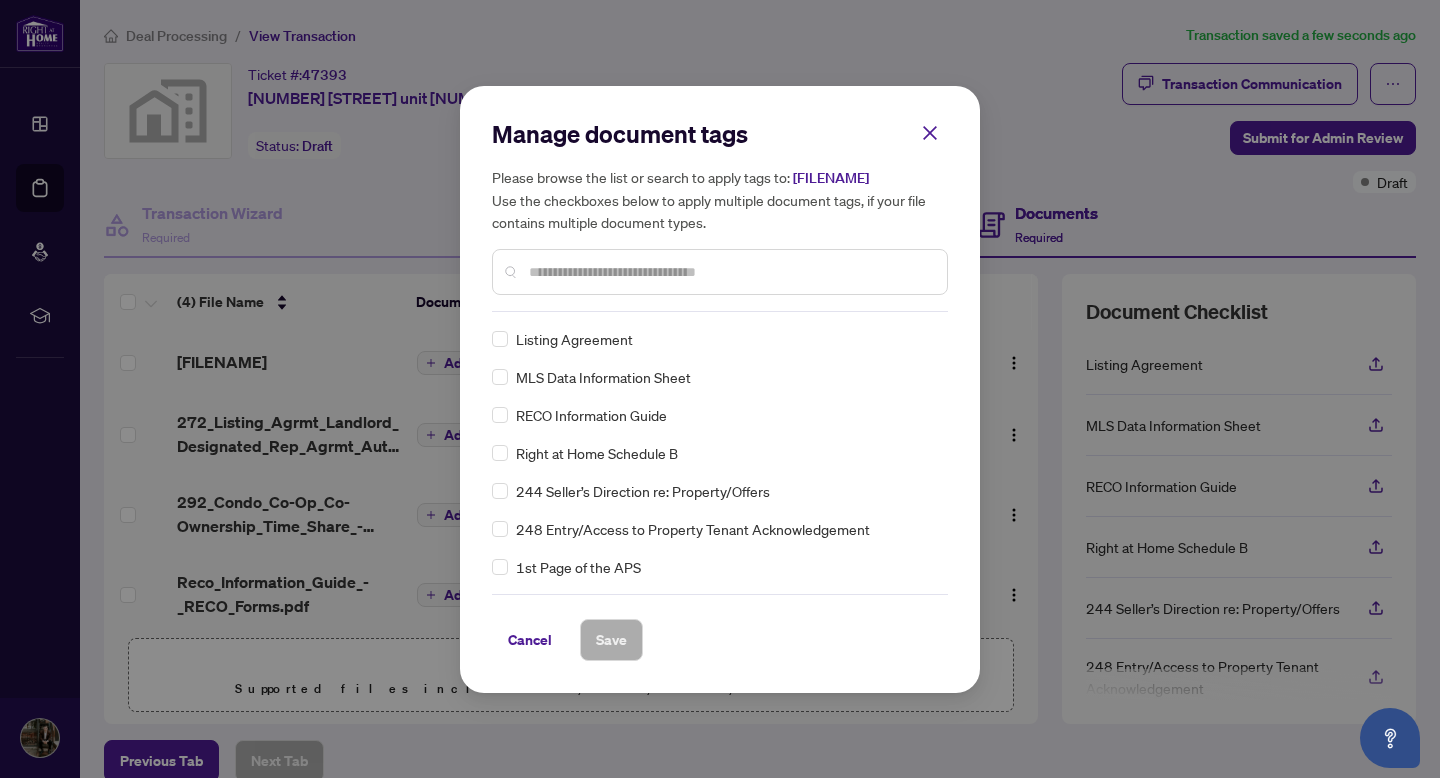 click at bounding box center (730, 272) 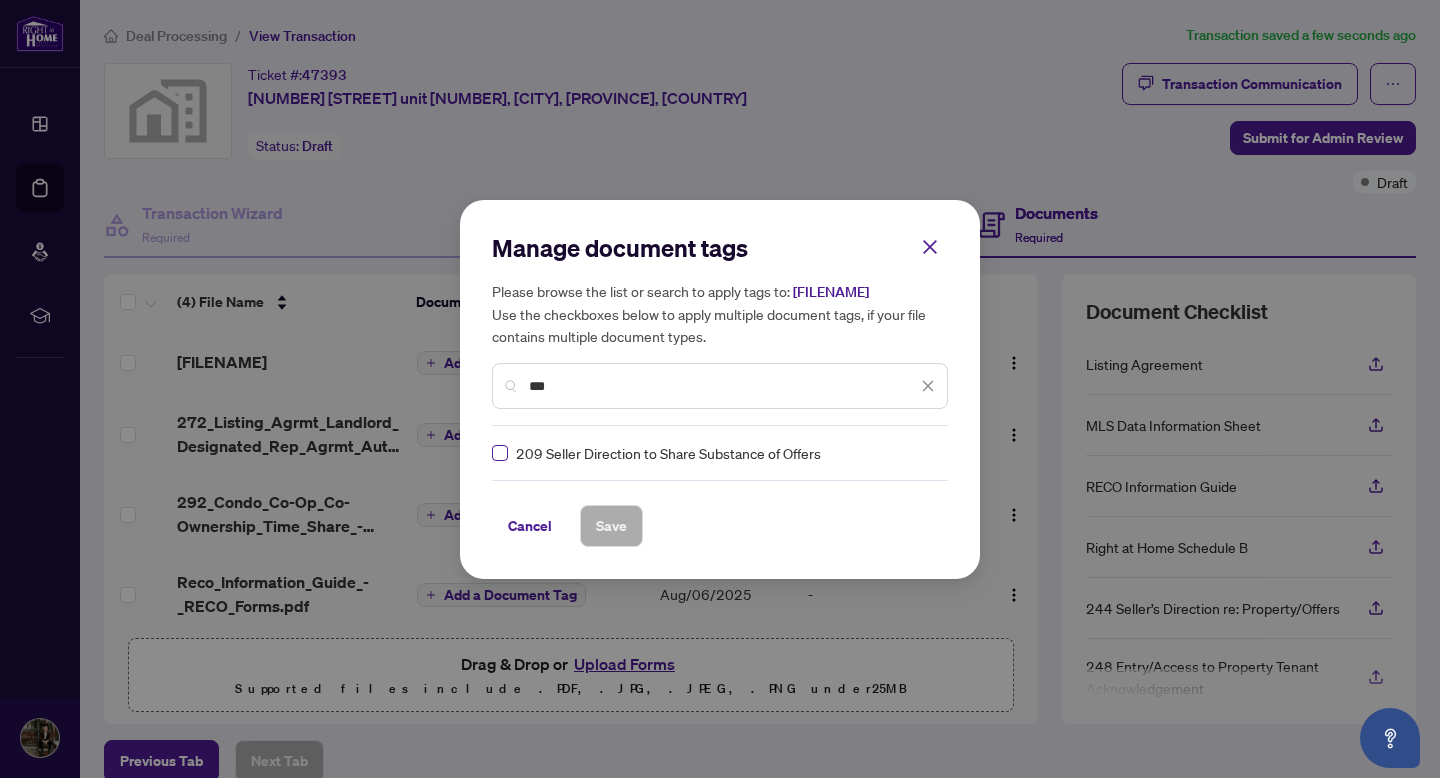 type on "***" 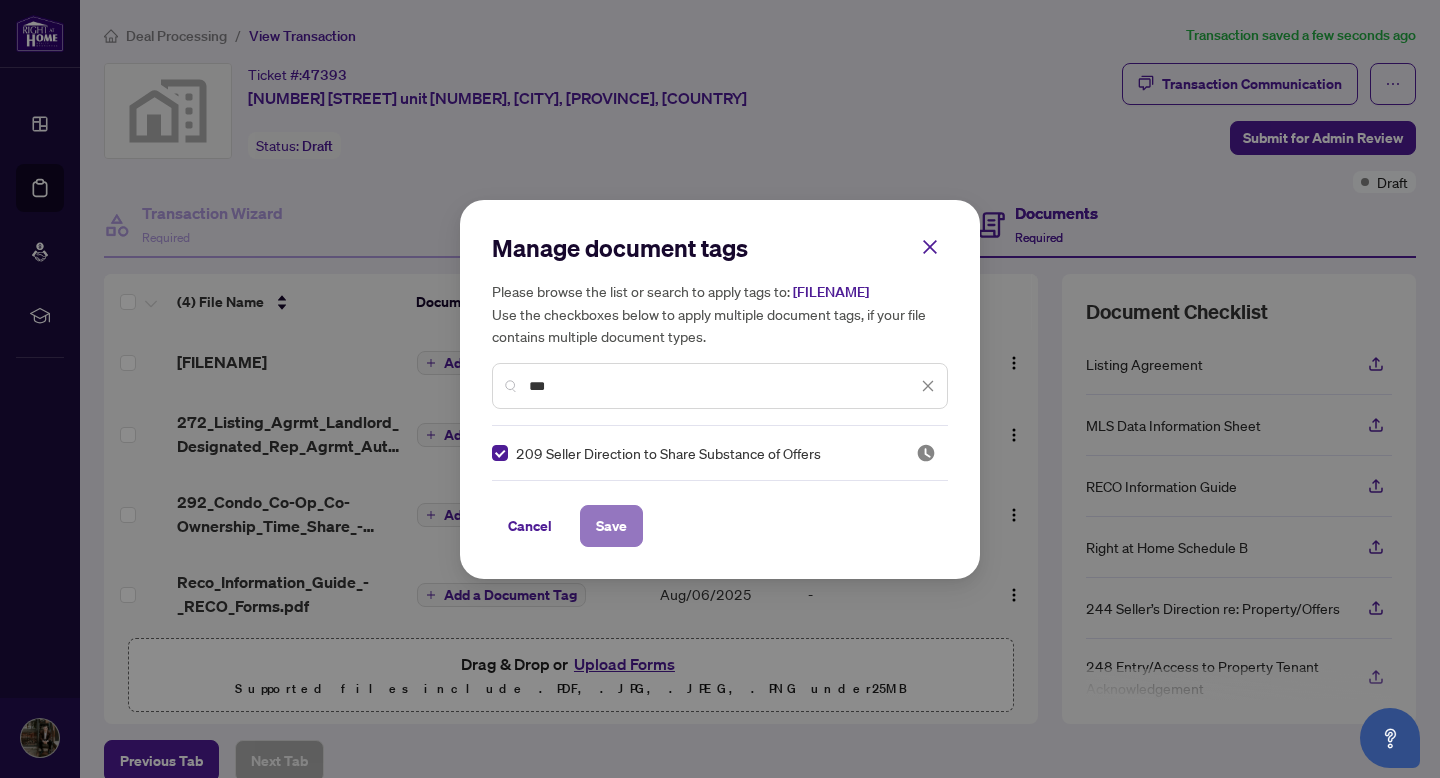 click on "Save" at bounding box center [611, 526] 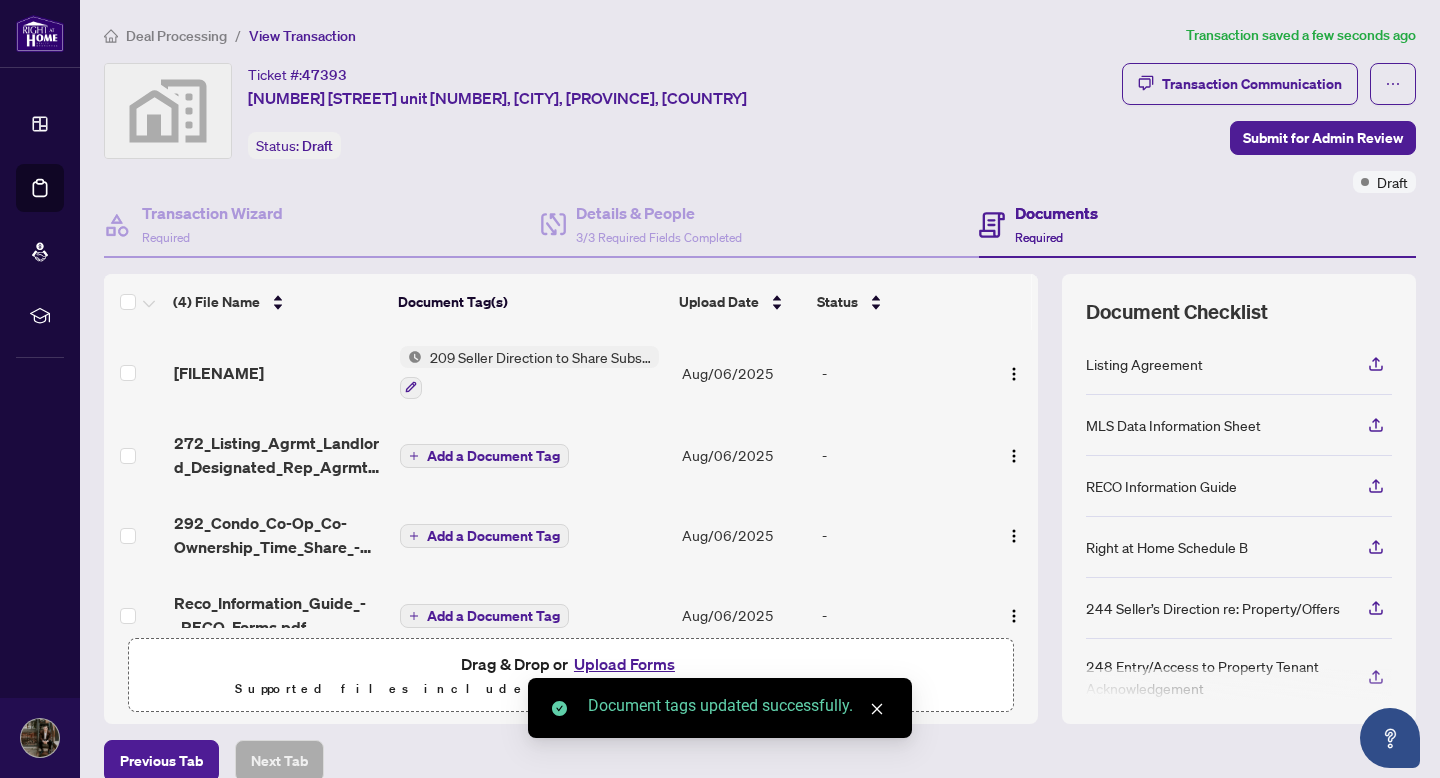 click on "Add a Document Tag" at bounding box center [493, 456] 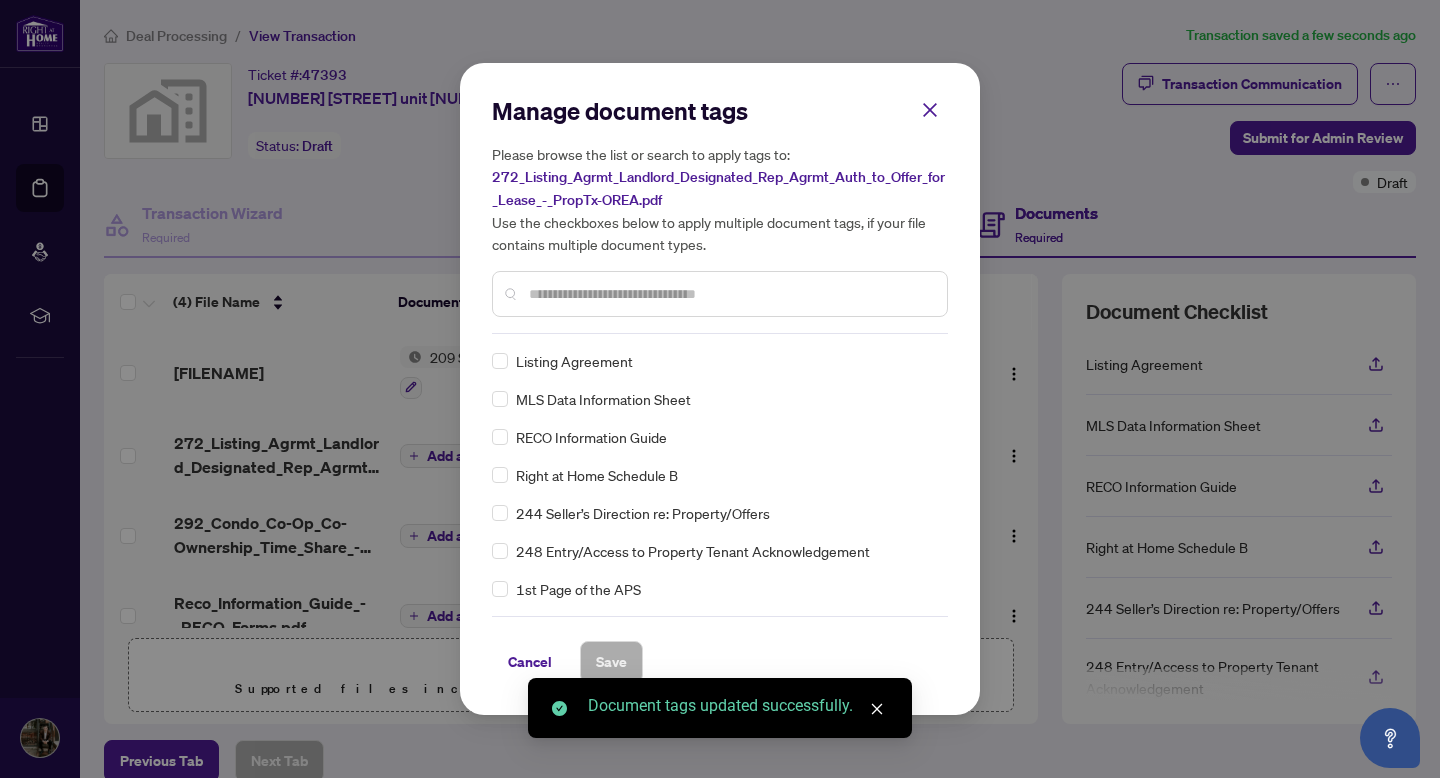 click on "Manage document tags Please browse the list or search to apply tags to:   272_Listing_Agrmt_Landlord_Designated_Rep_Agrmt_Auth_to_Offer_for_Lease_-_PropTx-OREA.pdf   Use the checkboxes below to apply multiple document tags, if your file contains multiple document types." at bounding box center (720, 214) 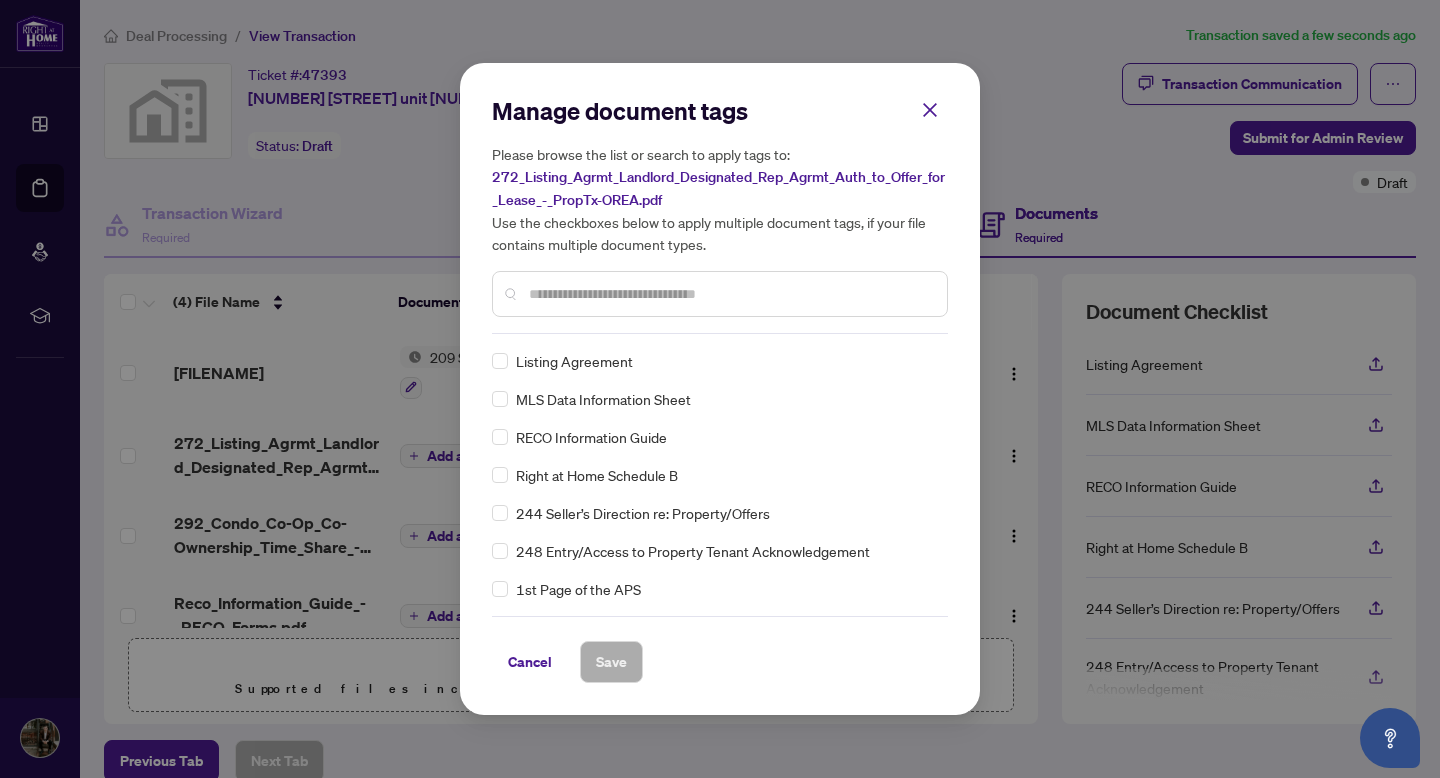 click at bounding box center (730, 294) 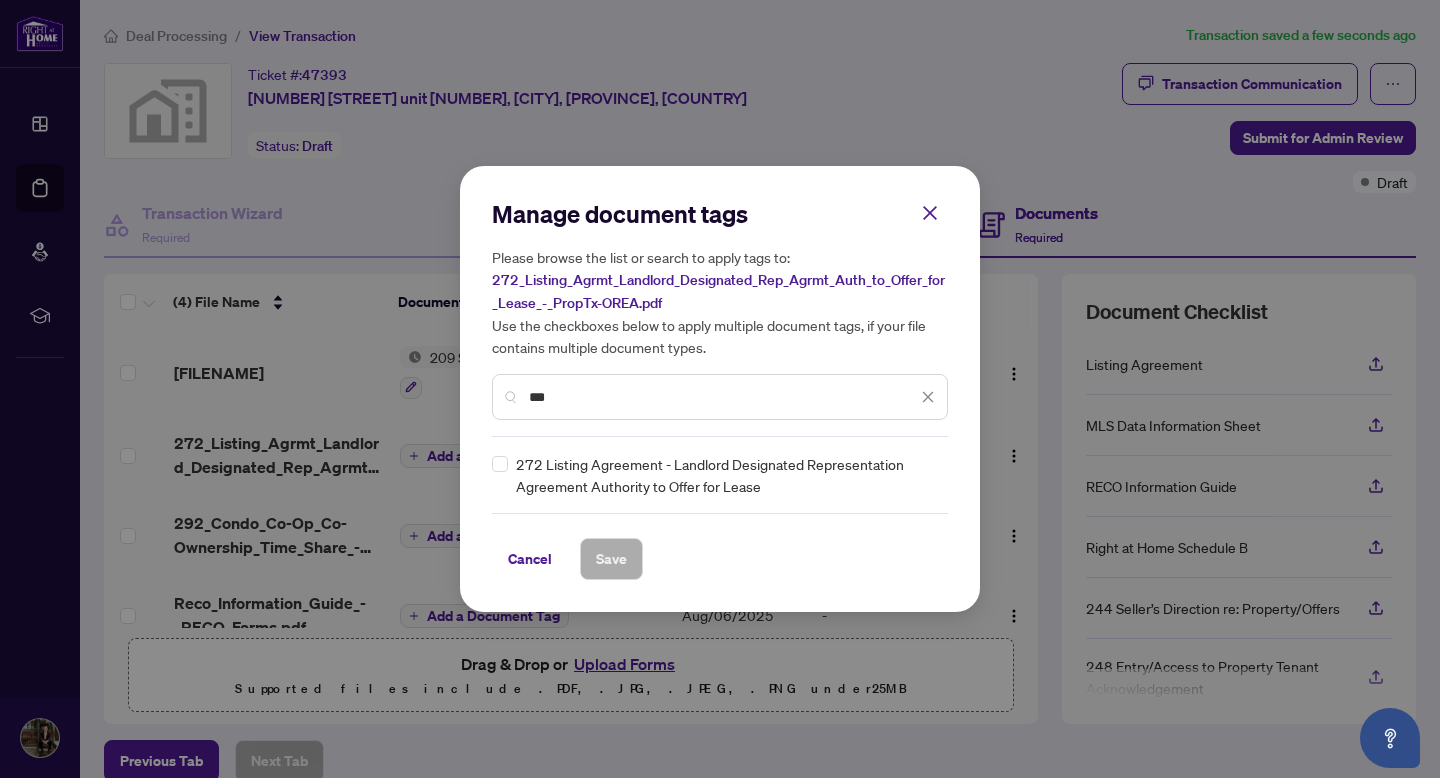 type on "***" 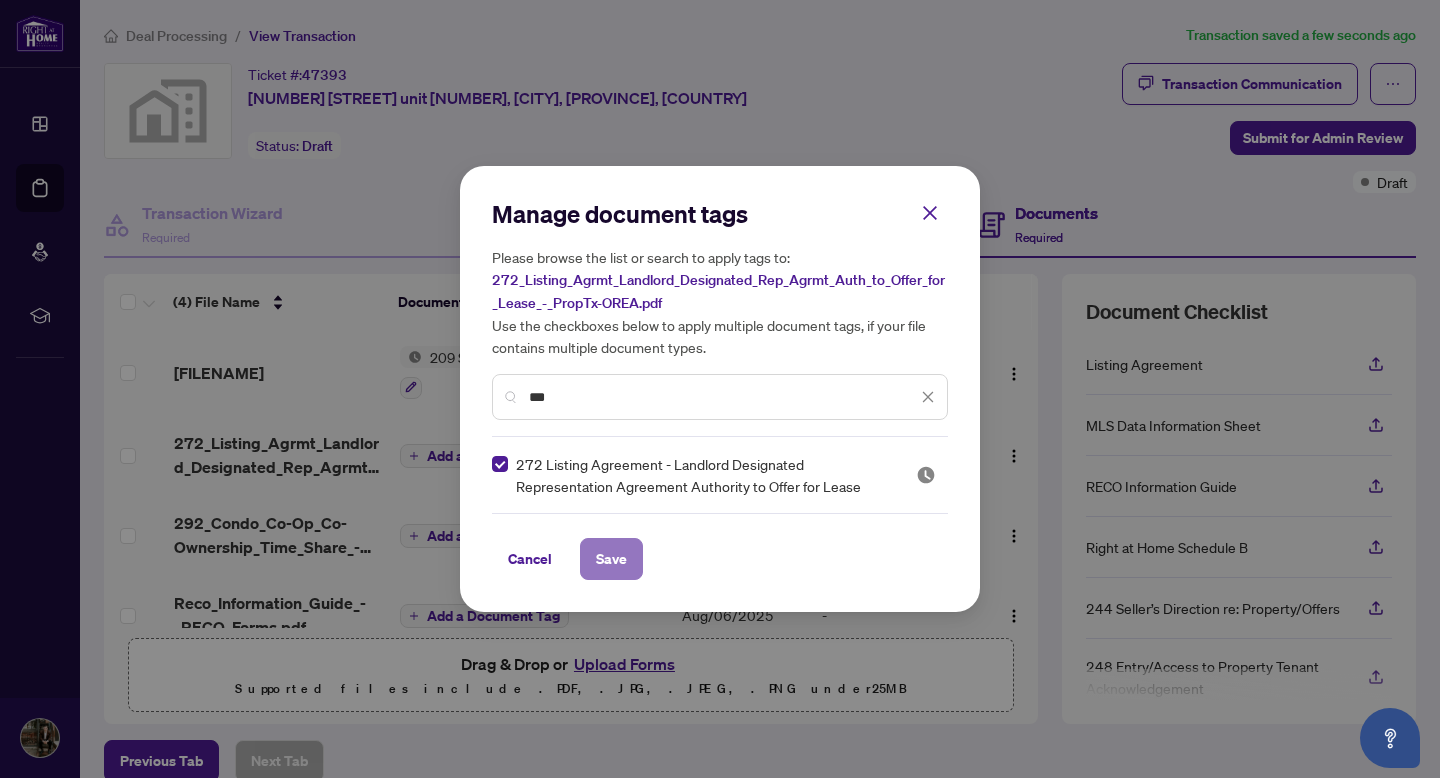 click on "Save" at bounding box center [611, 559] 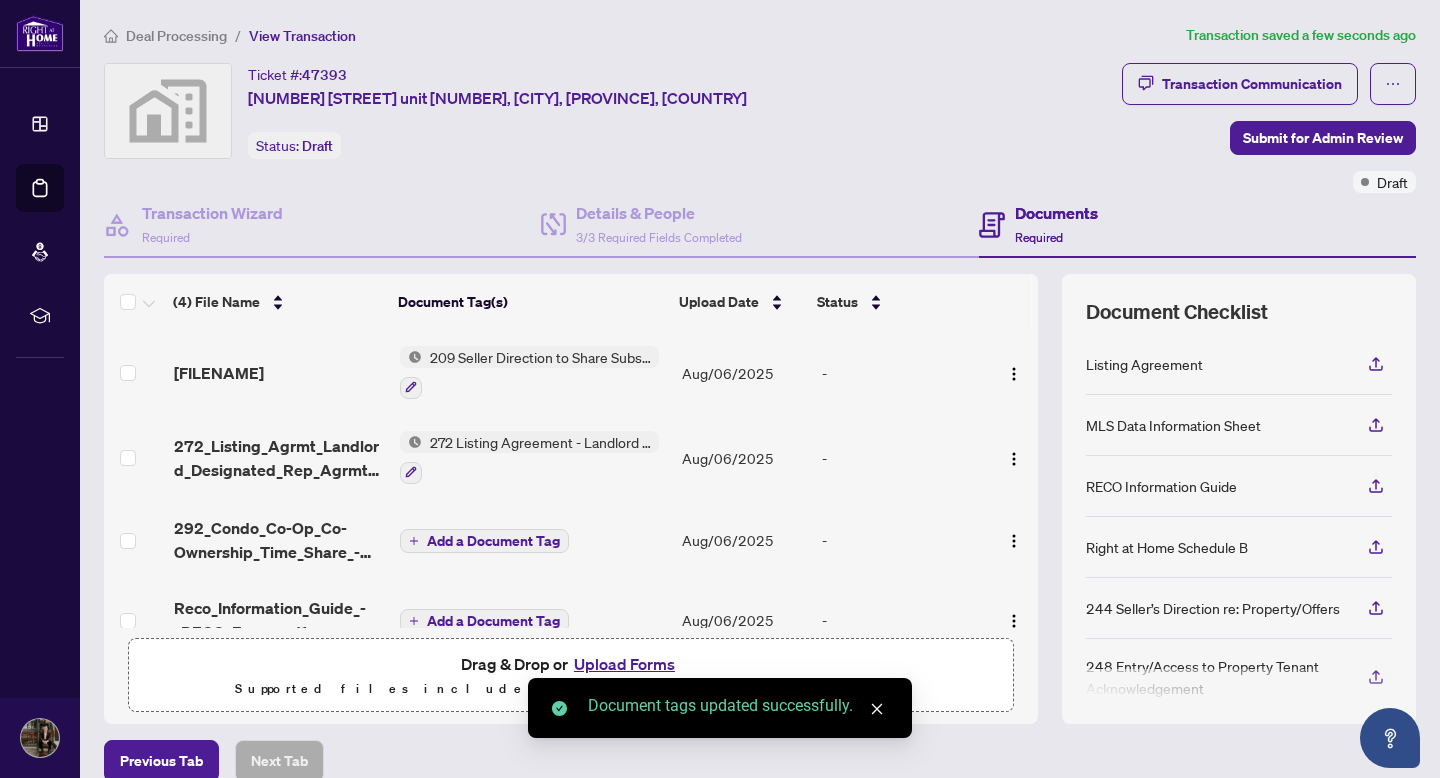 click on "Add a Document Tag" at bounding box center (493, 541) 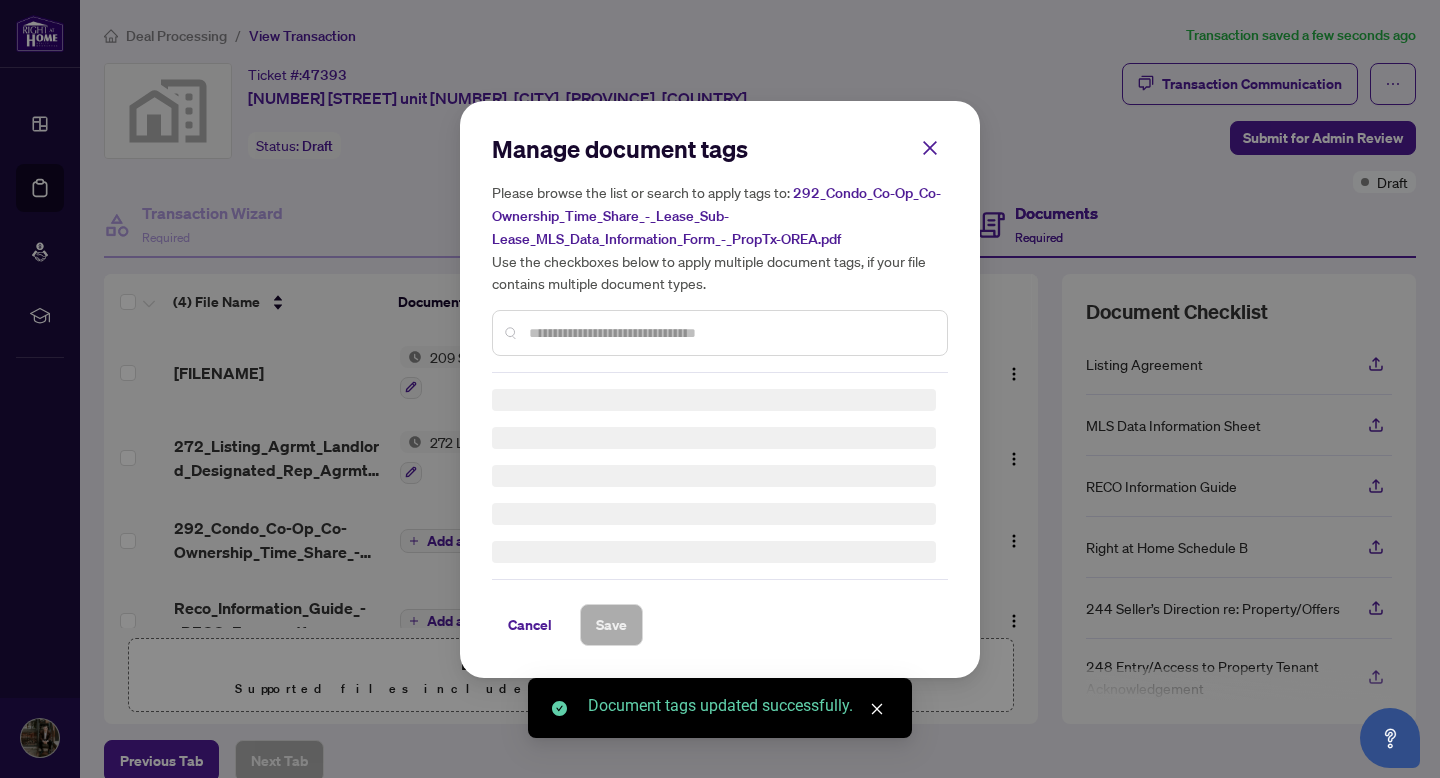 click on "Manage document tags Please browse the list or search to apply tags to:   [FILENAME]   Use the checkboxes below to apply multiple document tags, if your file contains multiple document types." at bounding box center (720, 253) 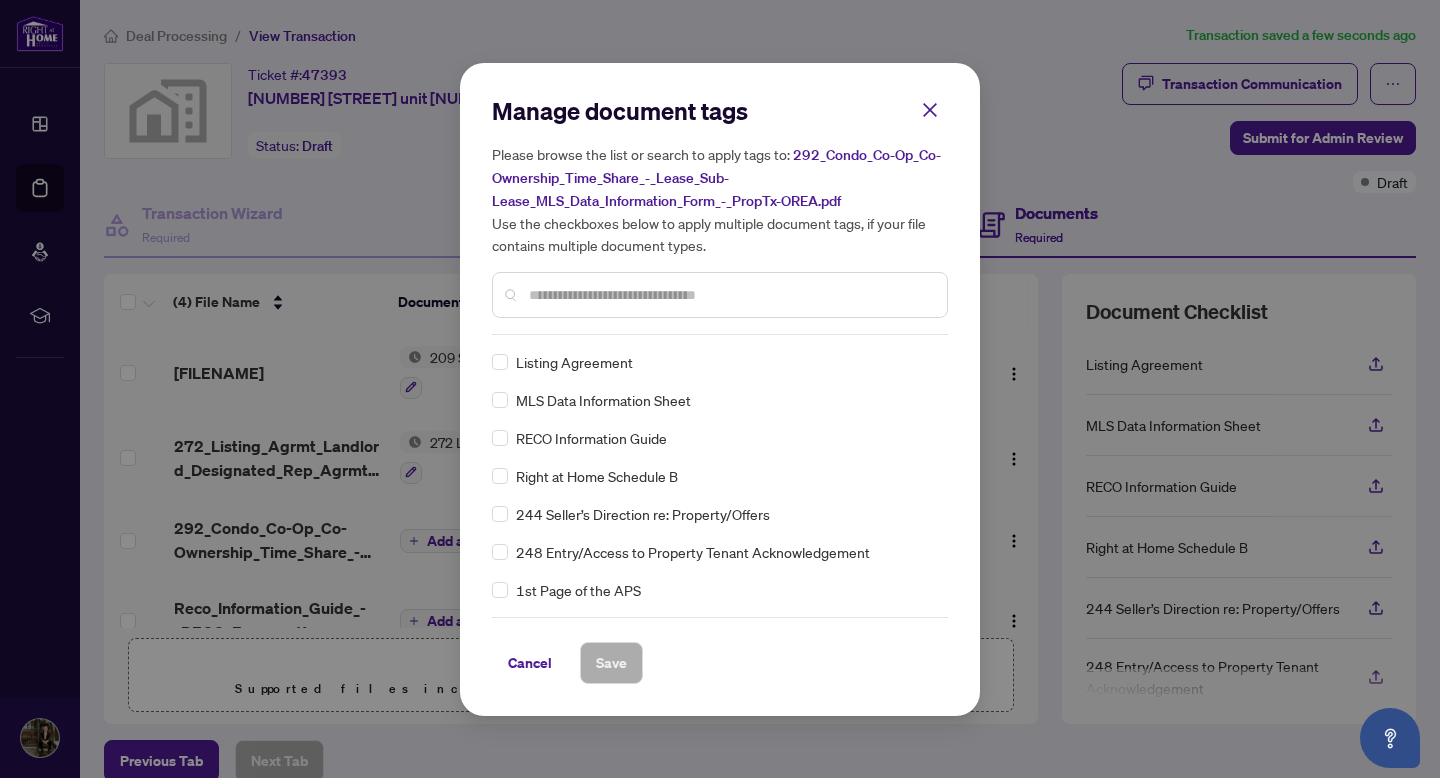 click at bounding box center [730, 295] 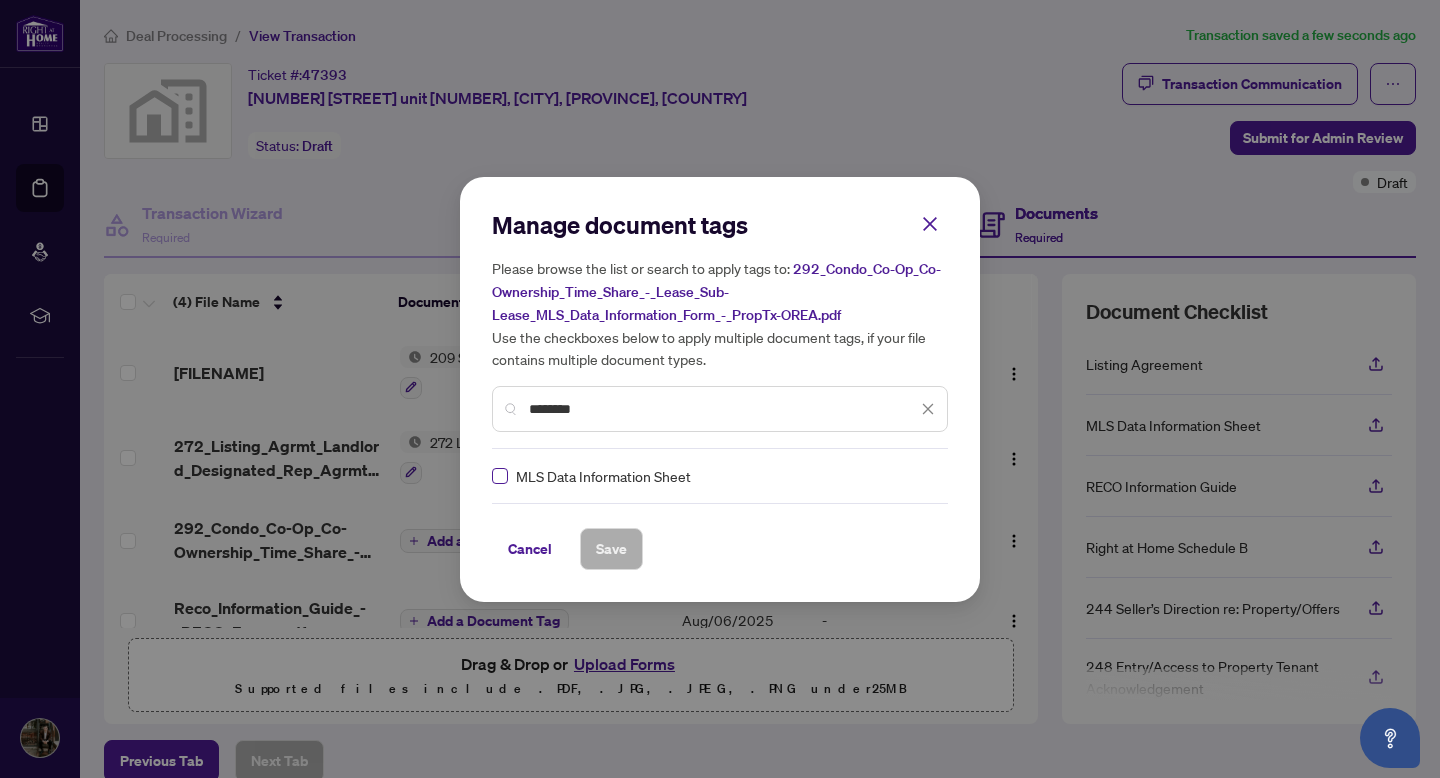 type on "********" 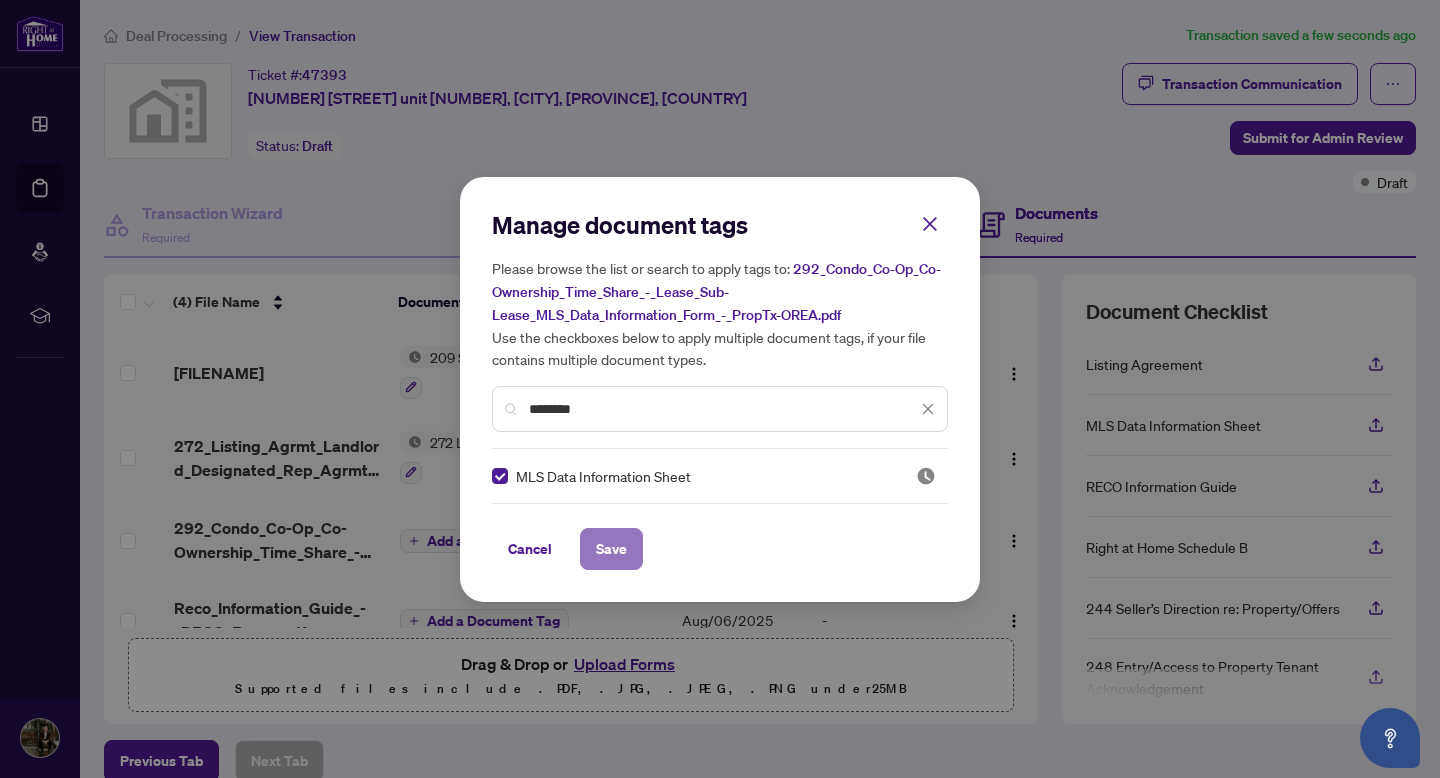 click on "Save" at bounding box center (611, 549) 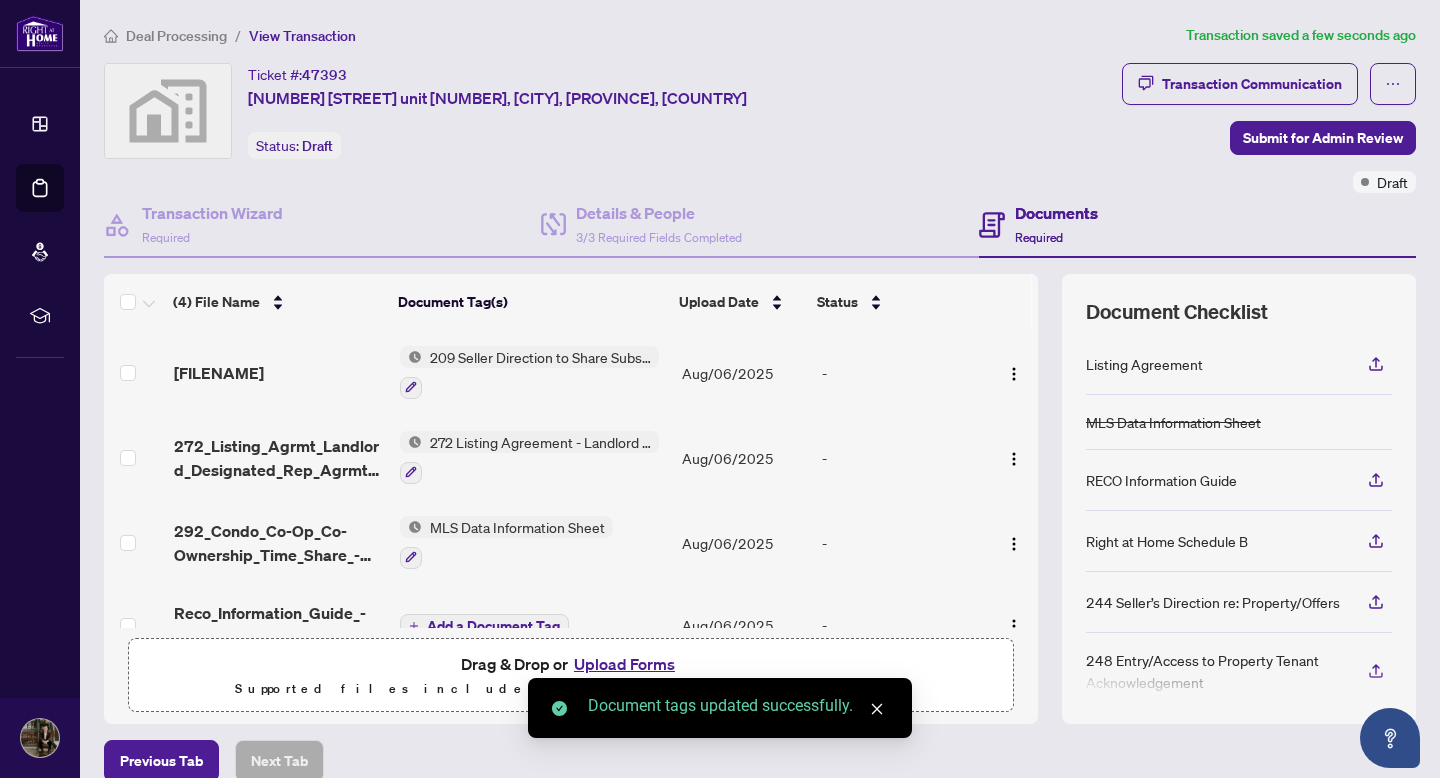 scroll, scrollTop: 41, scrollLeft: 0, axis: vertical 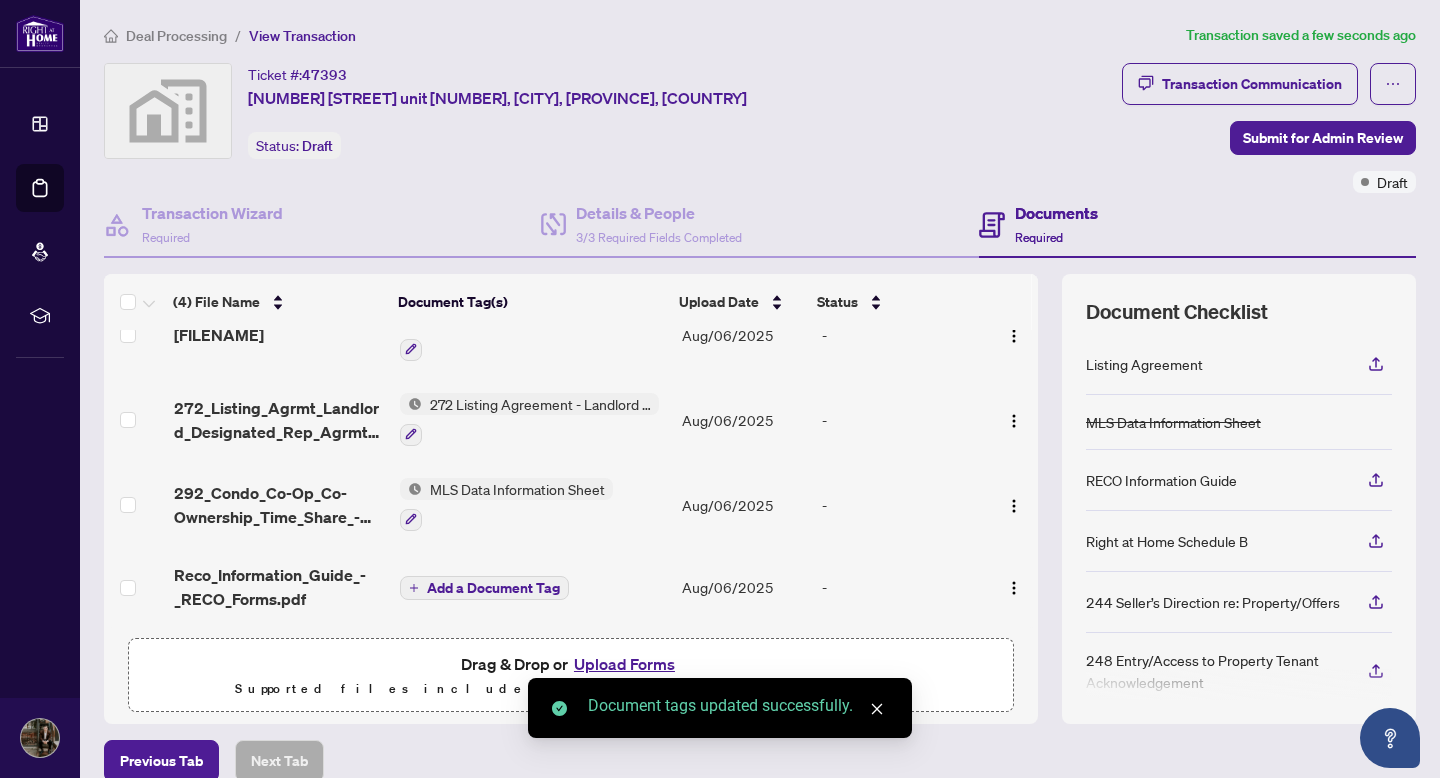 click on "Add a Document Tag" at bounding box center [493, 588] 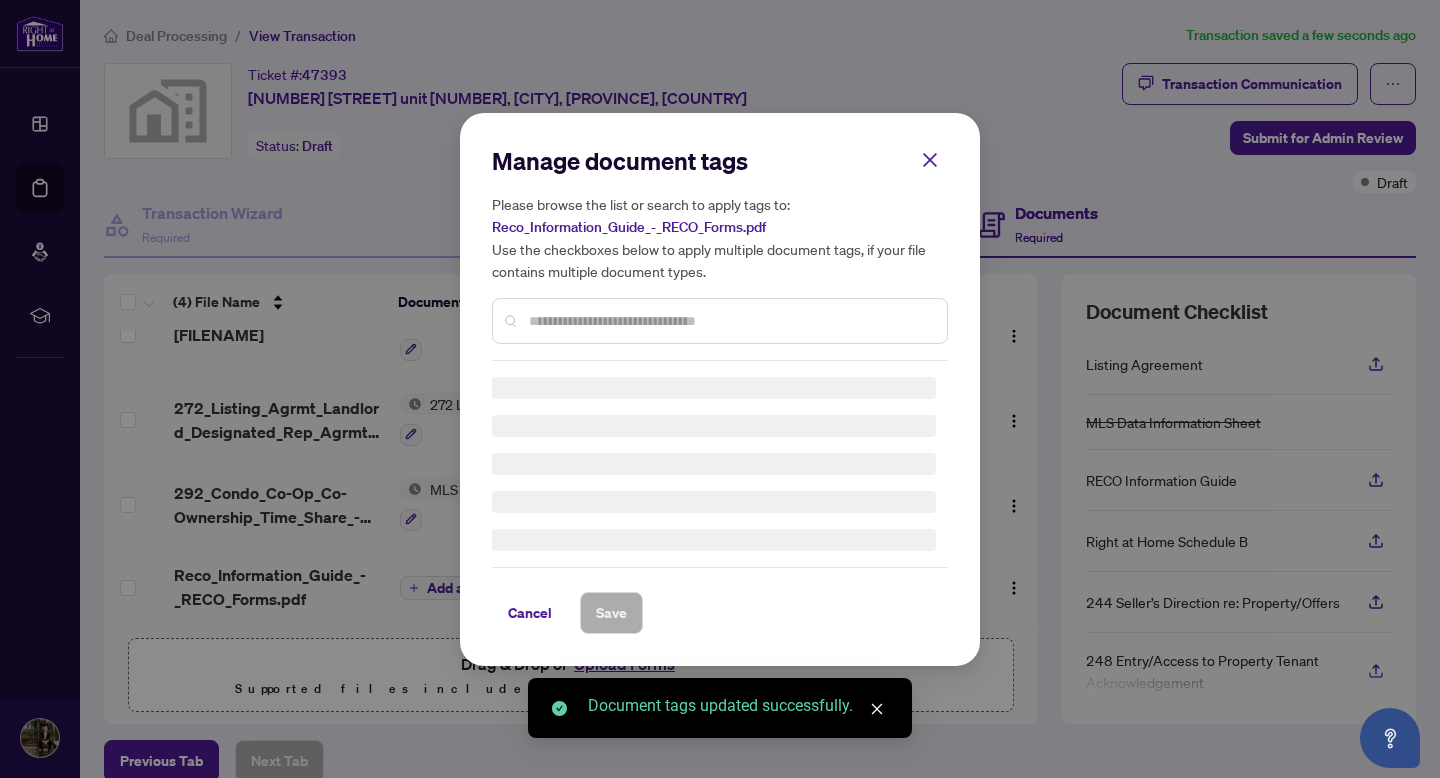 click at bounding box center (730, 321) 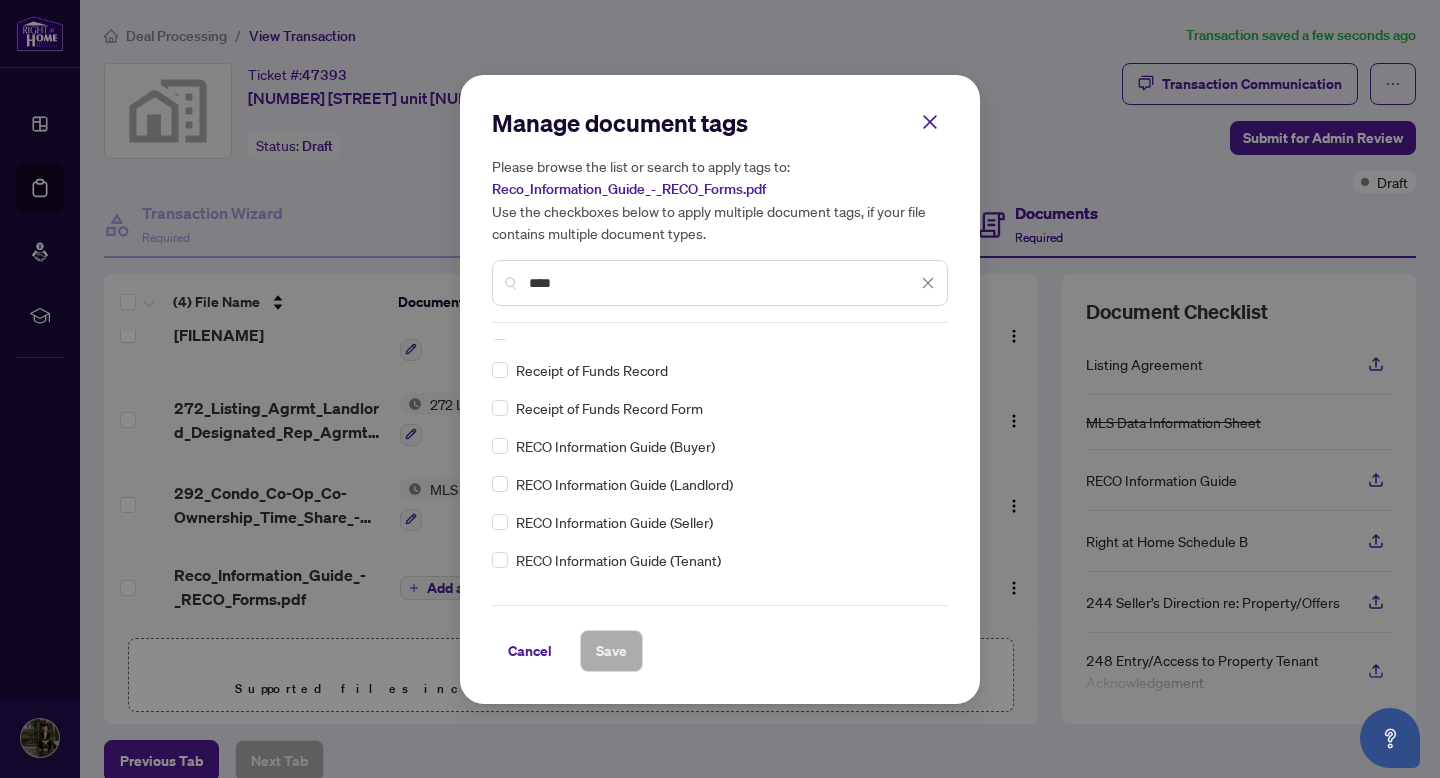 scroll, scrollTop: 133, scrollLeft: 0, axis: vertical 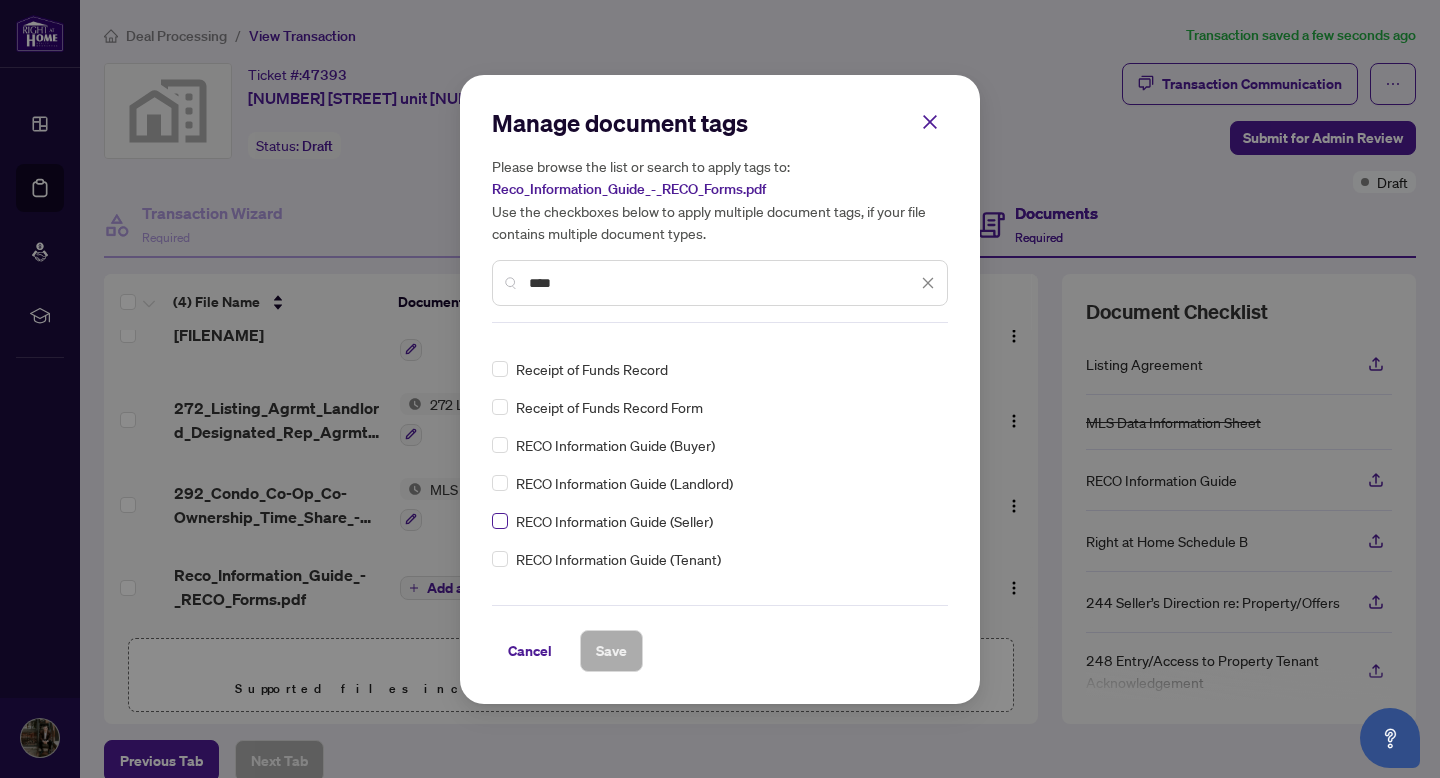 type on "****" 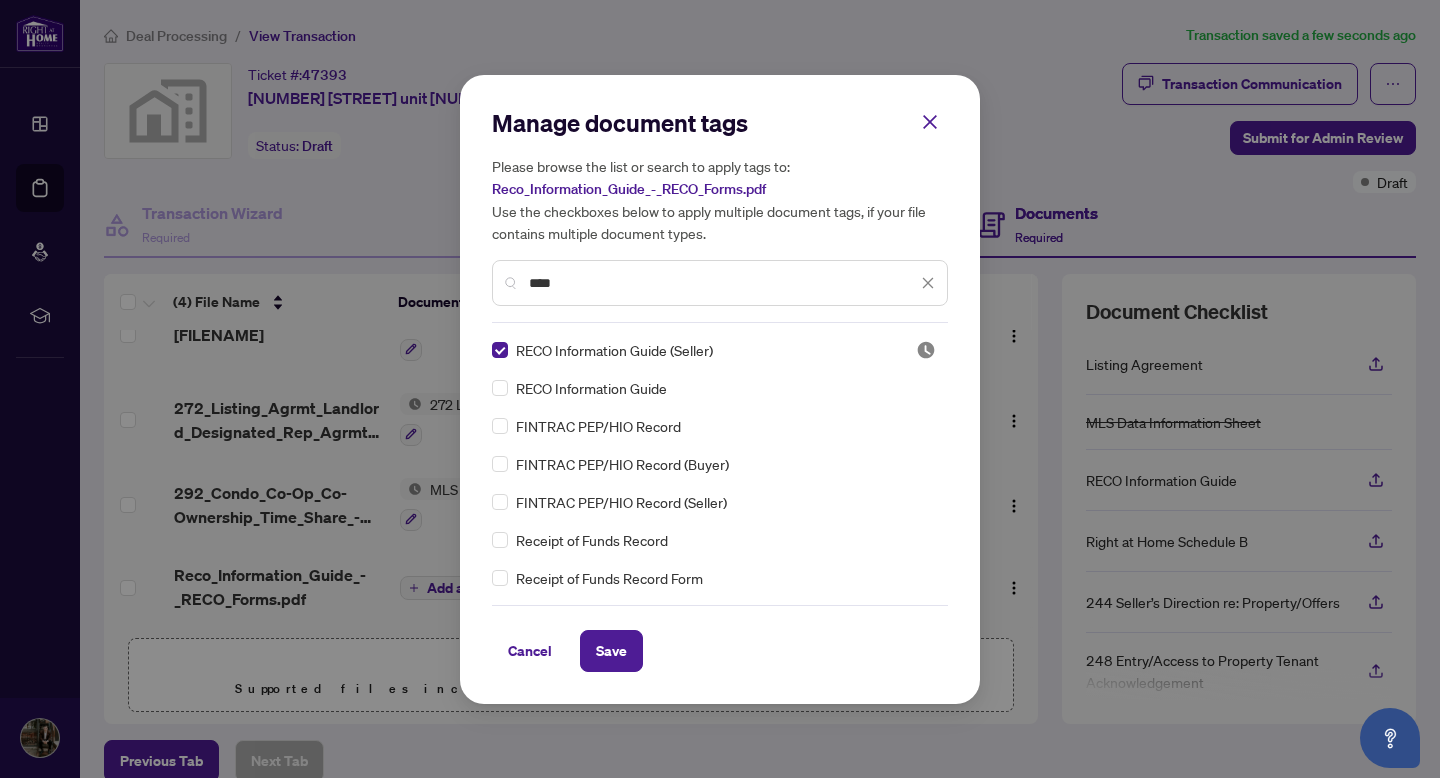 scroll, scrollTop: 243, scrollLeft: 0, axis: vertical 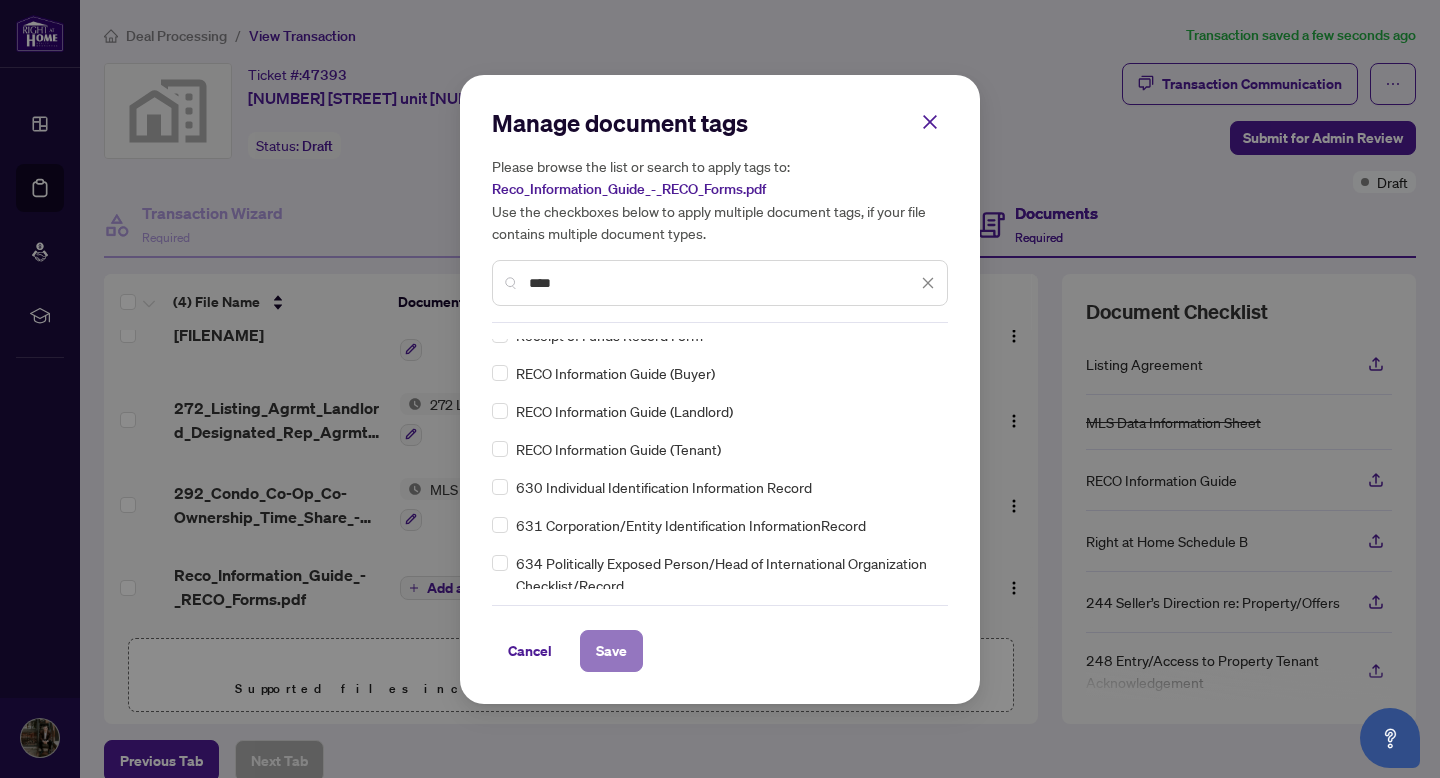 click on "Save" at bounding box center [611, 651] 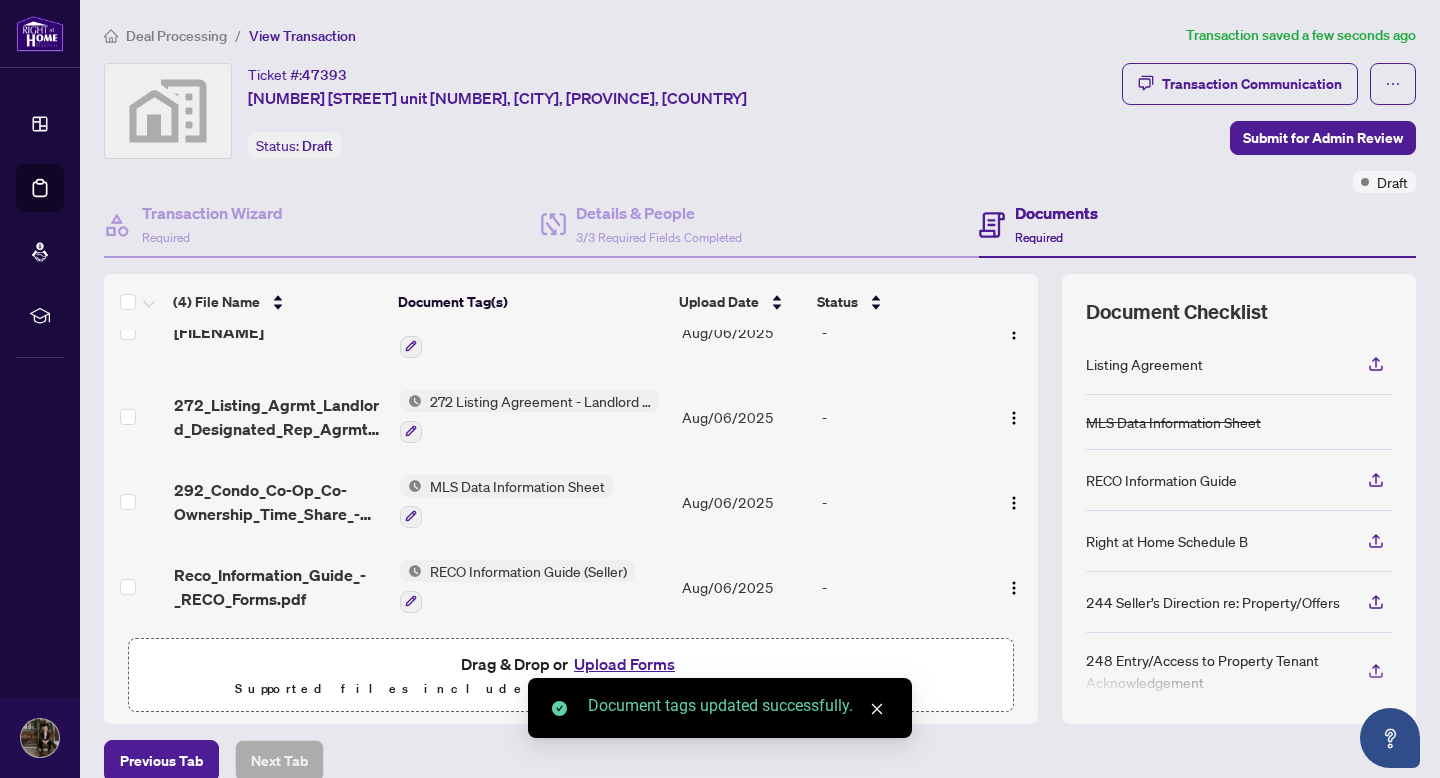 scroll, scrollTop: 96, scrollLeft: 0, axis: vertical 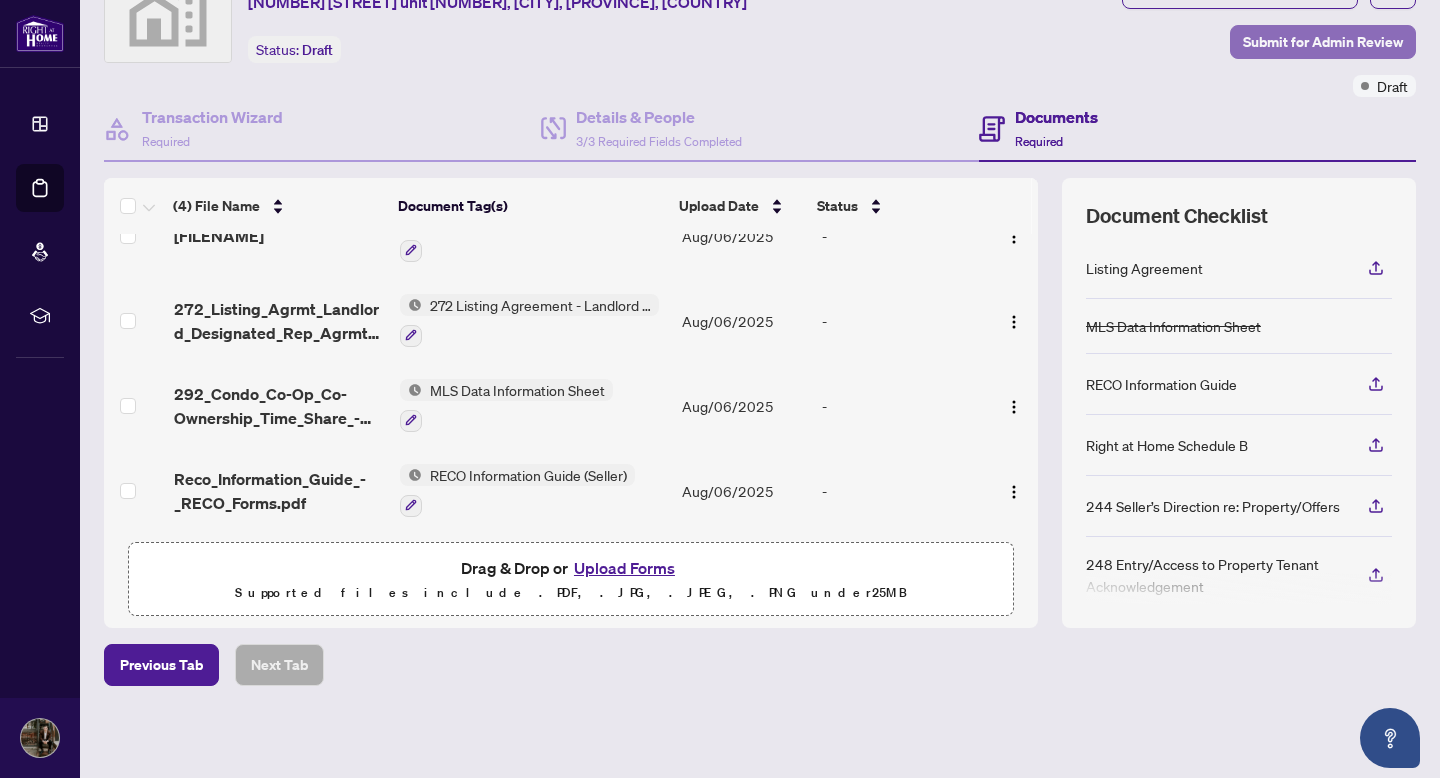 click on "Submit for Admin Review" at bounding box center (1323, 42) 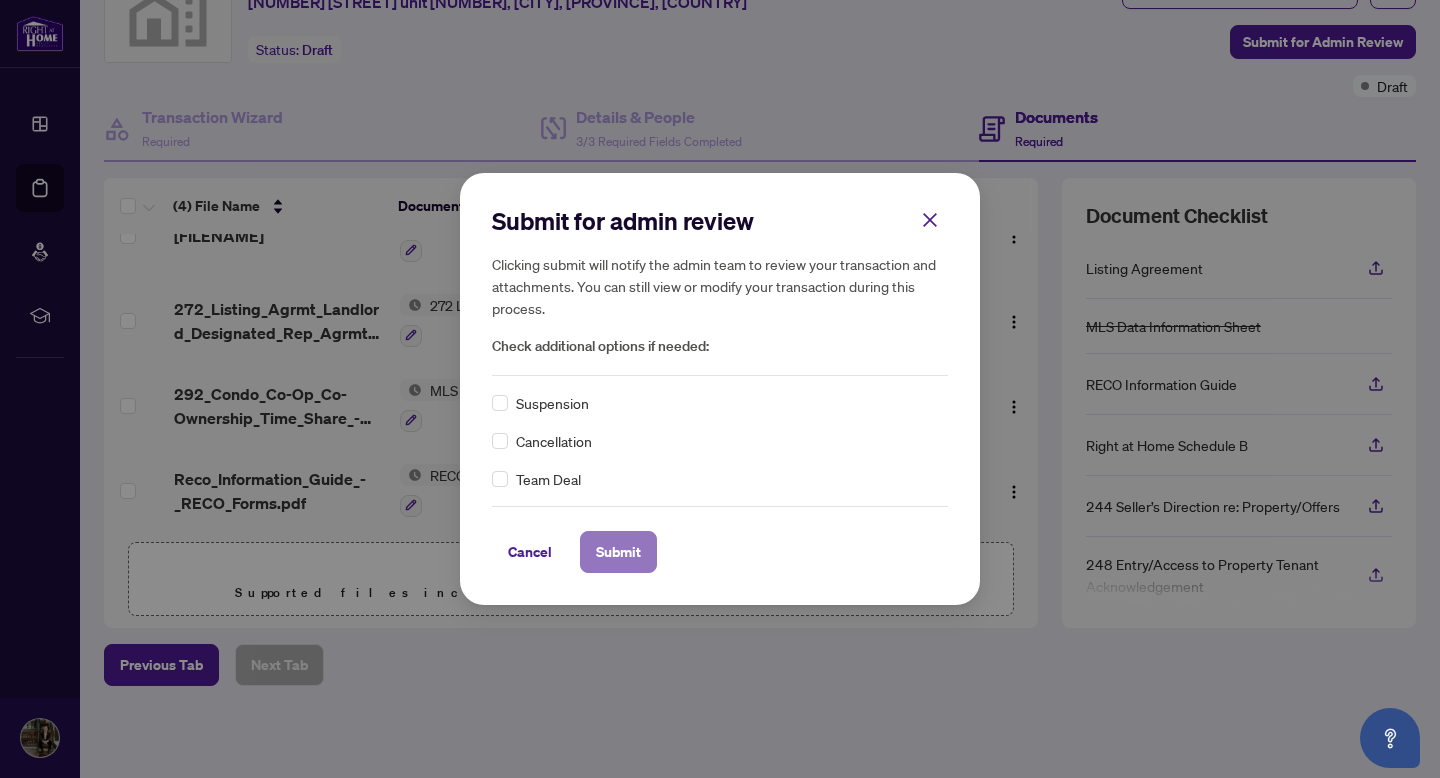 click on "Submit" at bounding box center (618, 552) 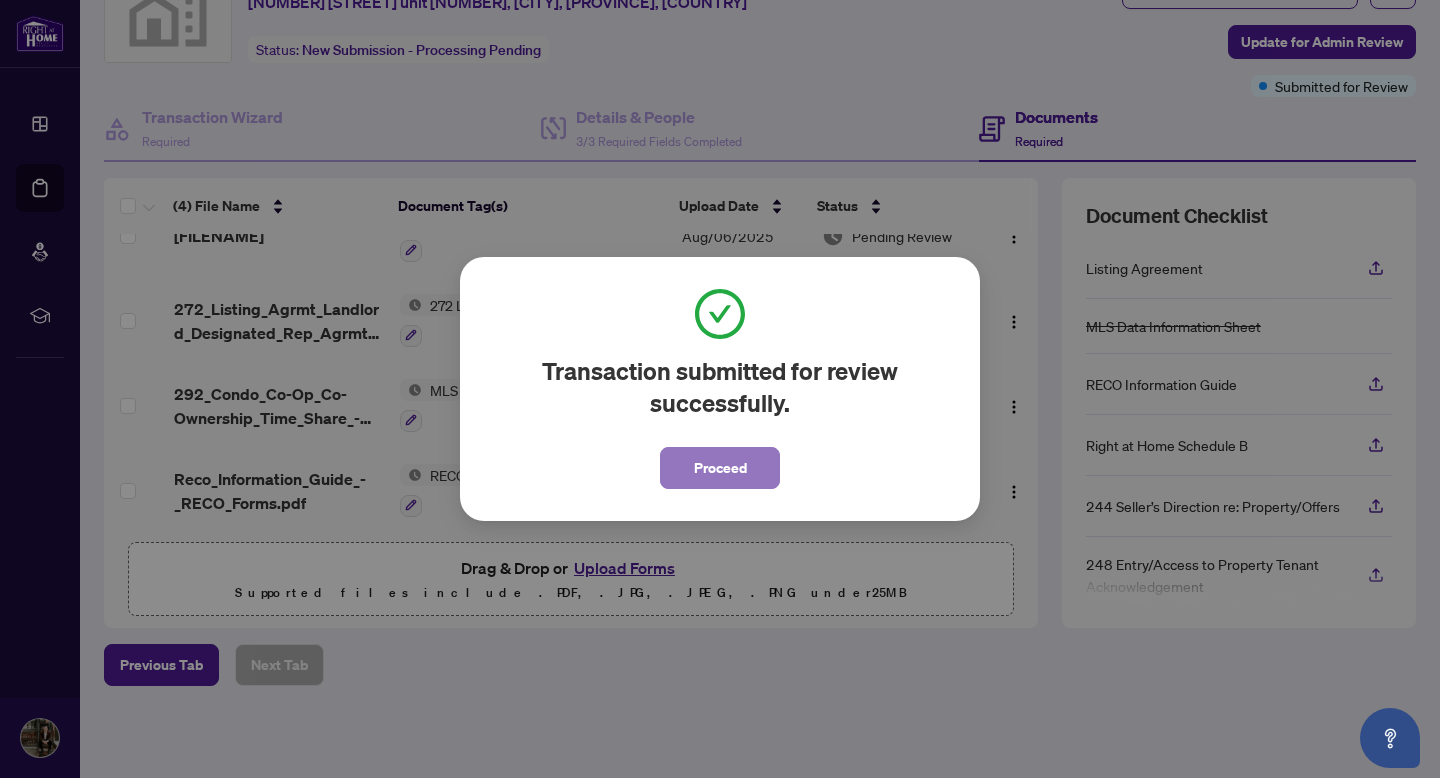 click on "Proceed" at bounding box center [720, 468] 